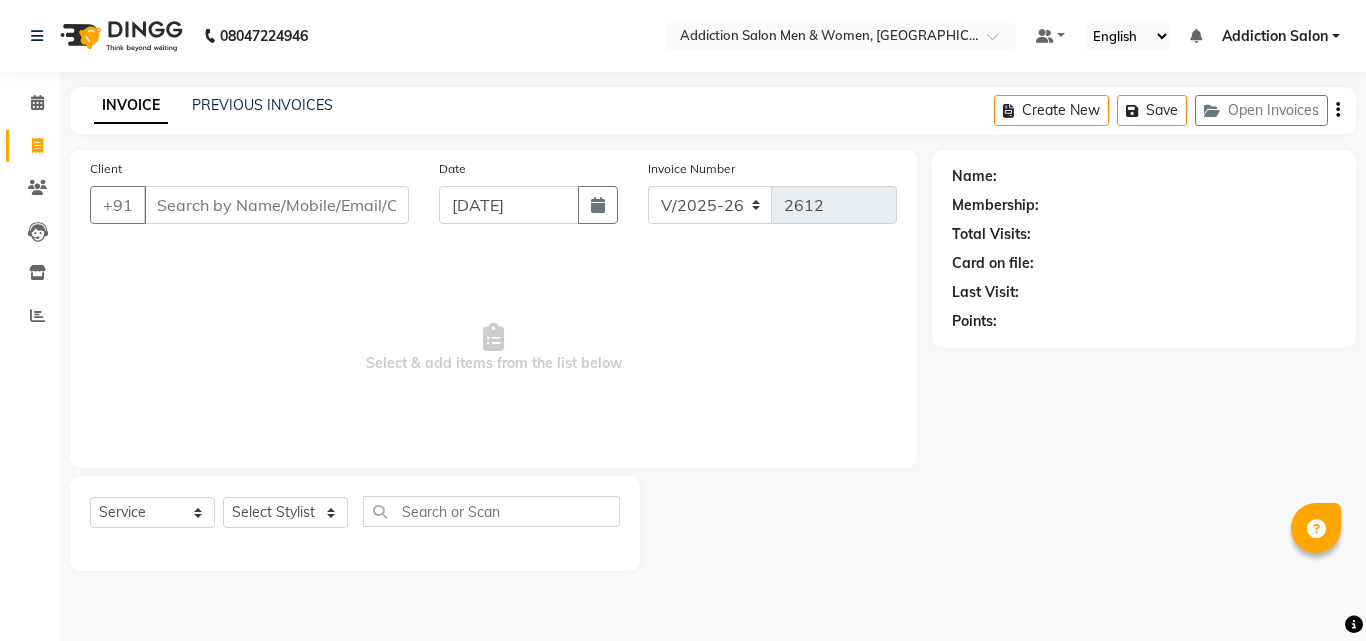 select on "6595" 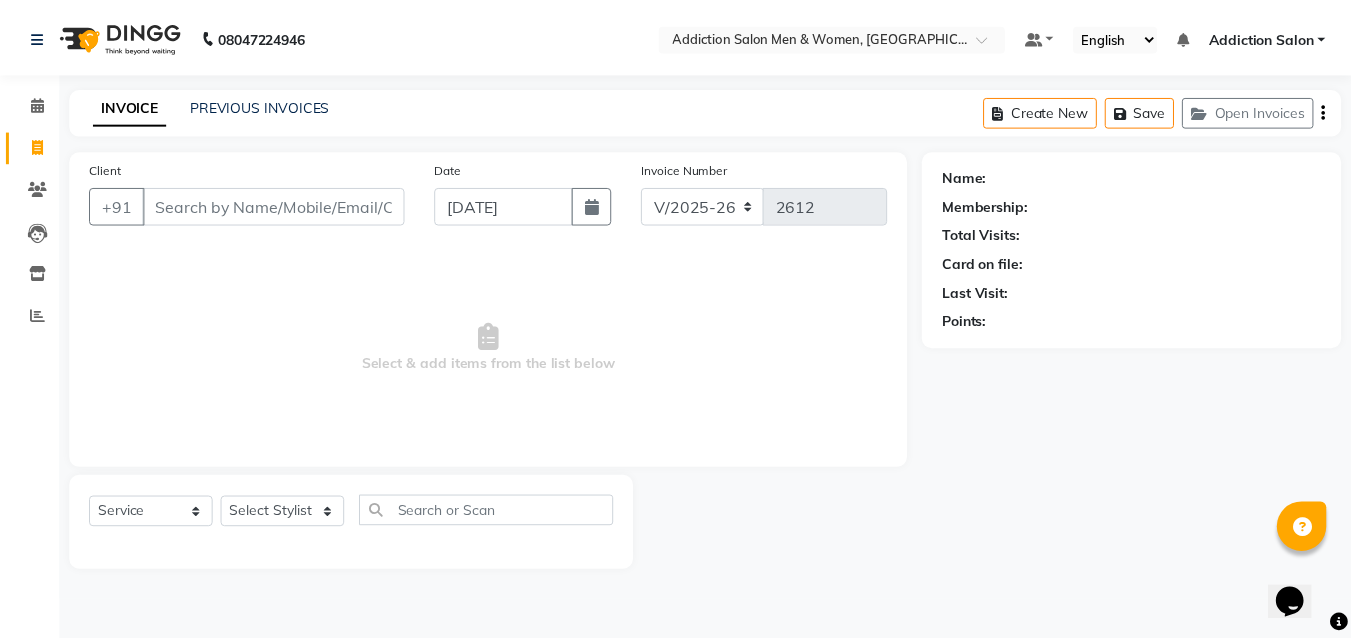 scroll, scrollTop: 0, scrollLeft: 0, axis: both 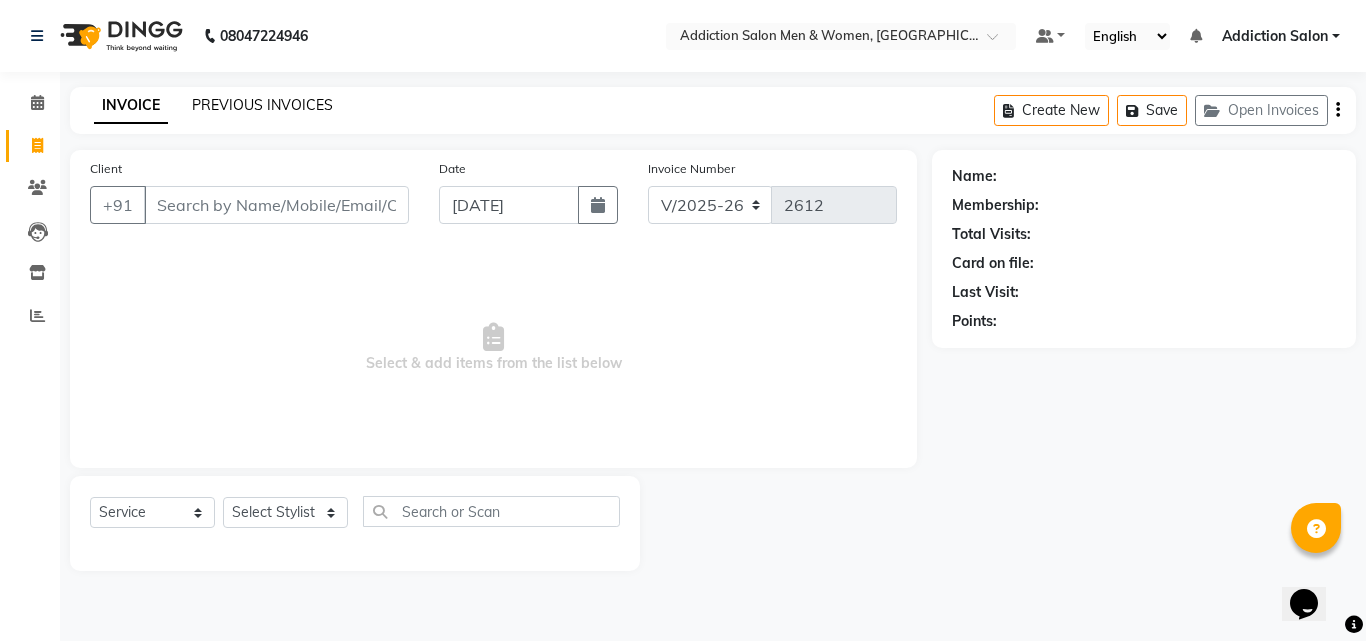 click on "PREVIOUS INVOICES" 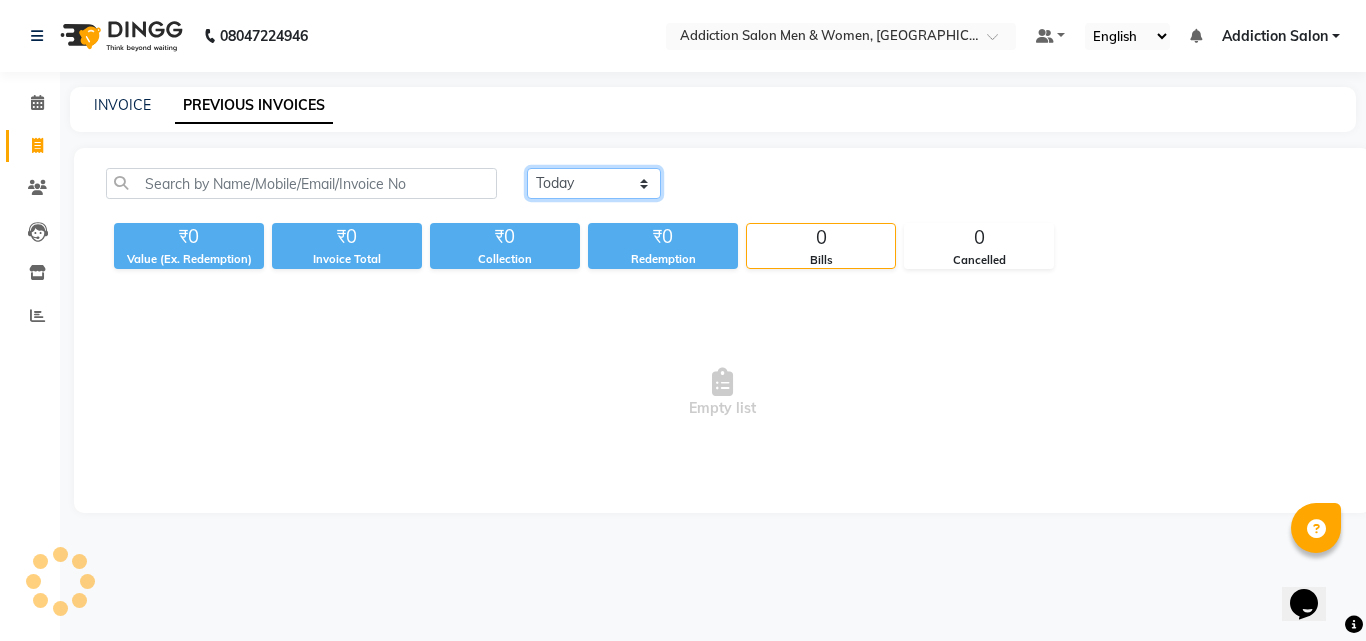 click on "[DATE] [DATE] Custom Range" 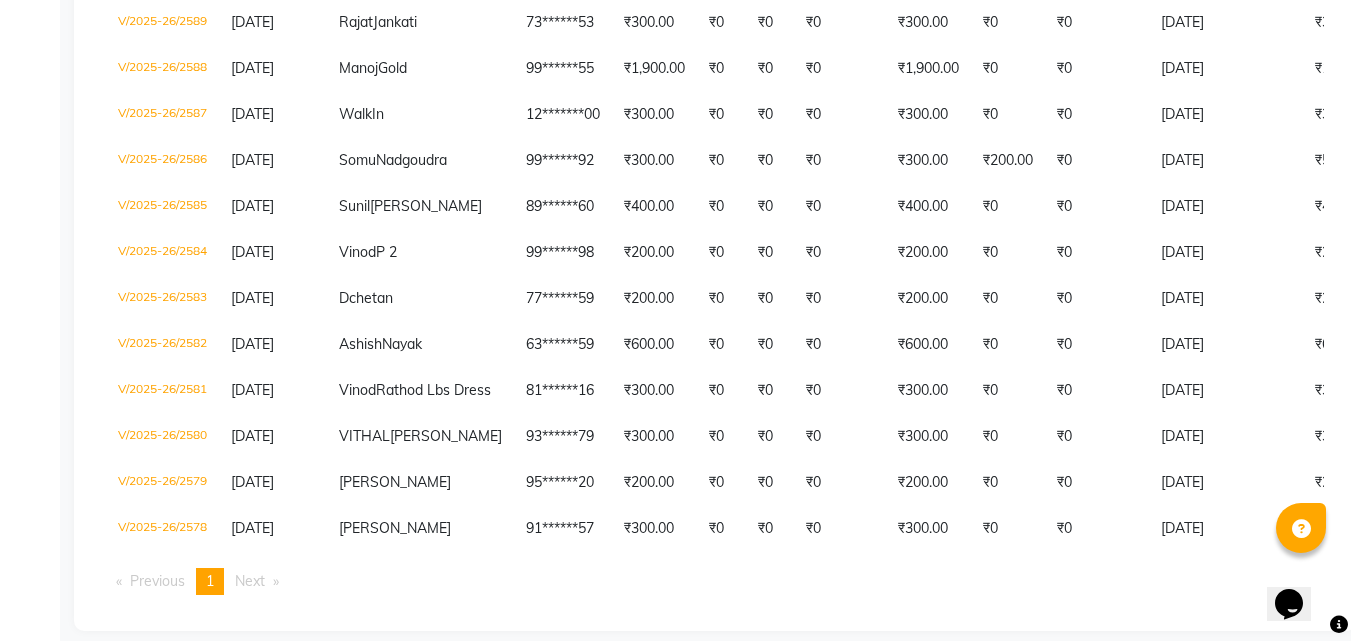 scroll, scrollTop: 1455, scrollLeft: 0, axis: vertical 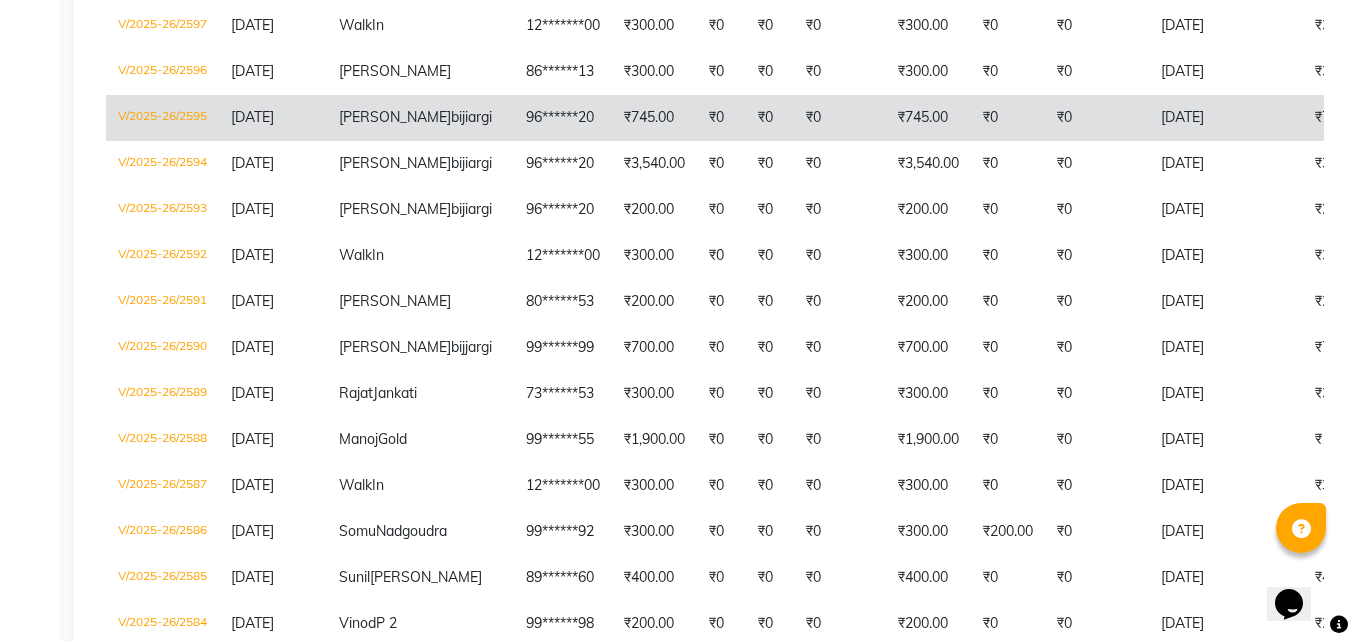 click on "[PERSON_NAME]  bijiargi" 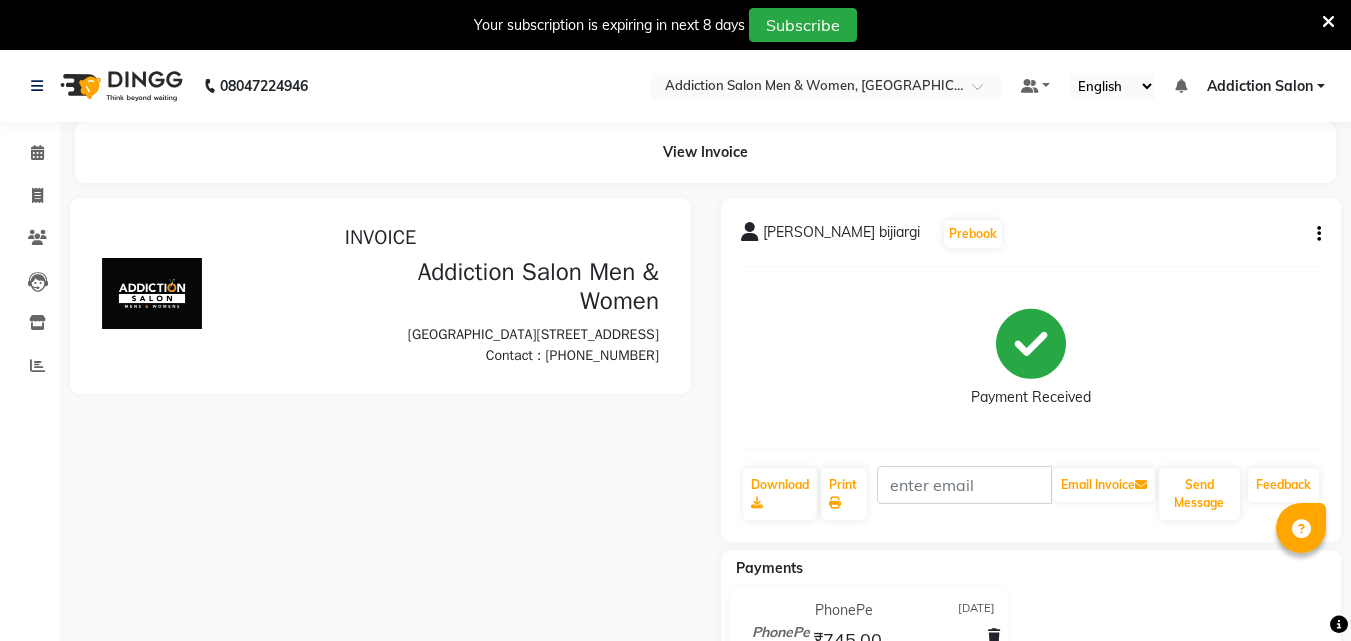 scroll, scrollTop: 0, scrollLeft: 0, axis: both 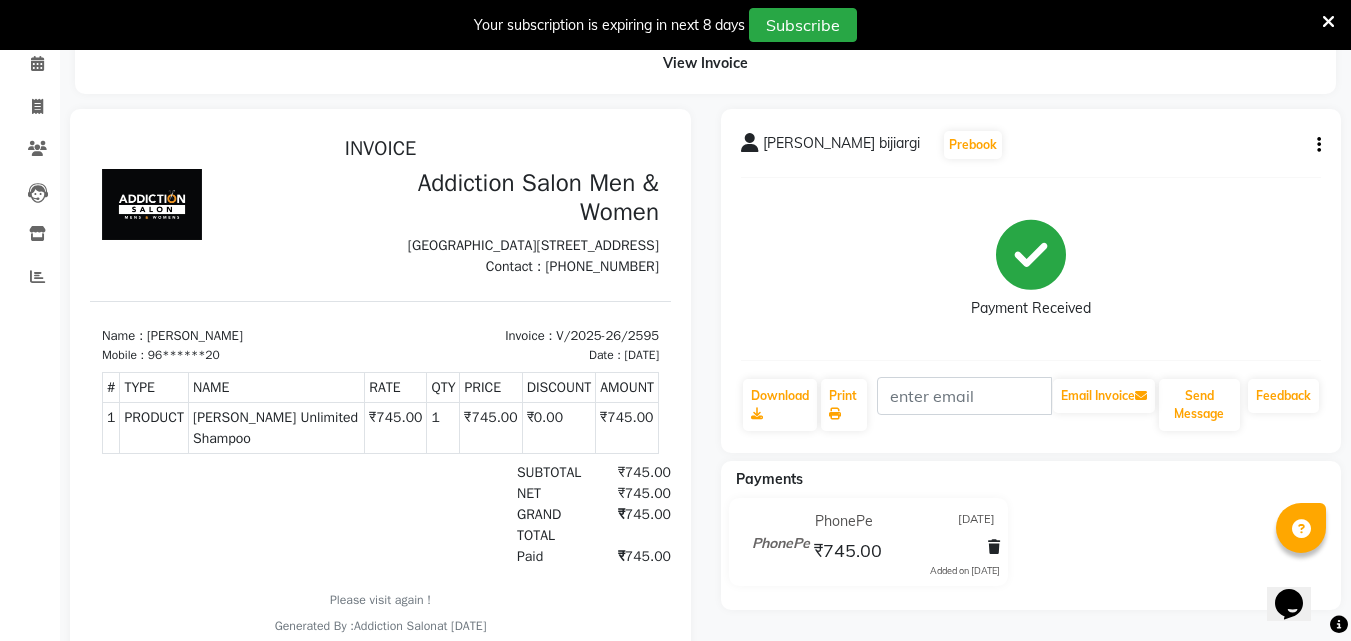 click 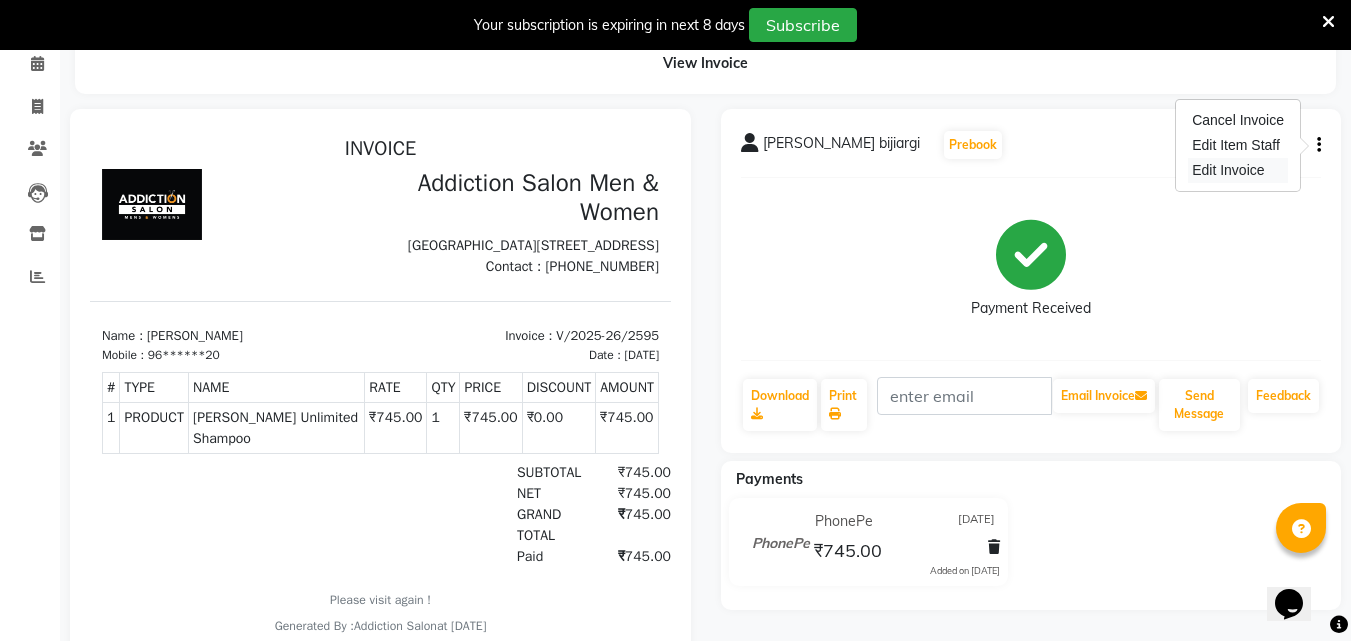 click on "Edit Invoice" at bounding box center (1238, 170) 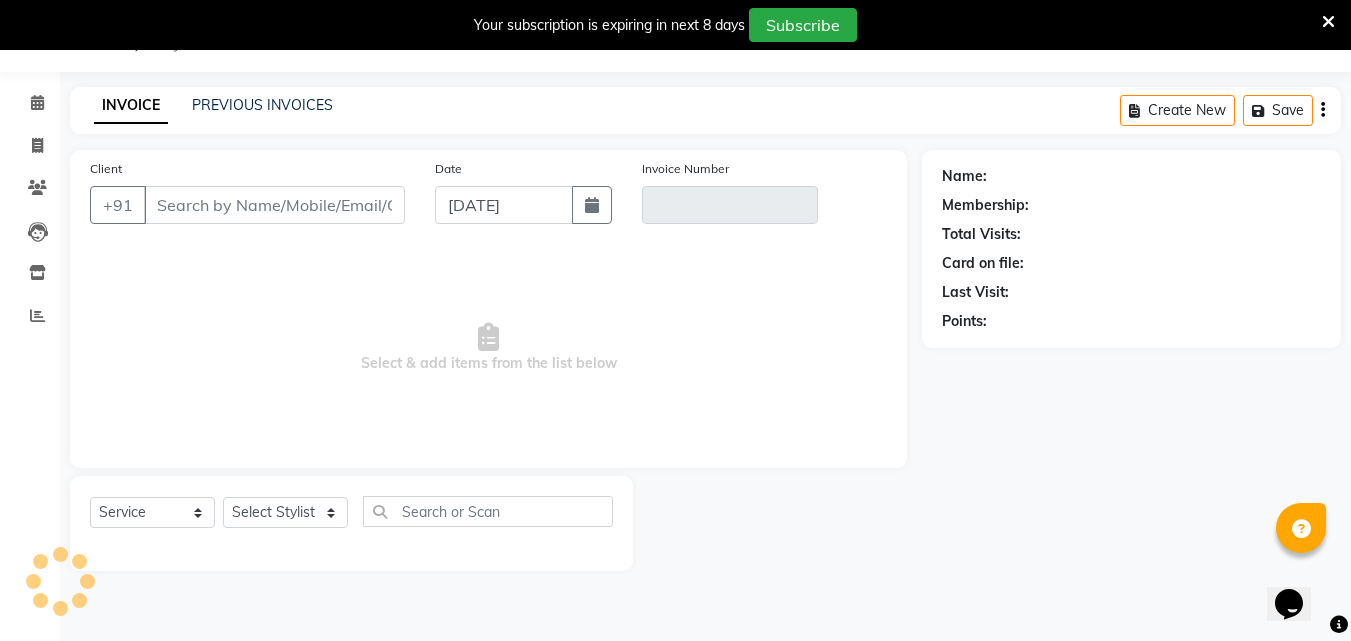 scroll, scrollTop: 50, scrollLeft: 0, axis: vertical 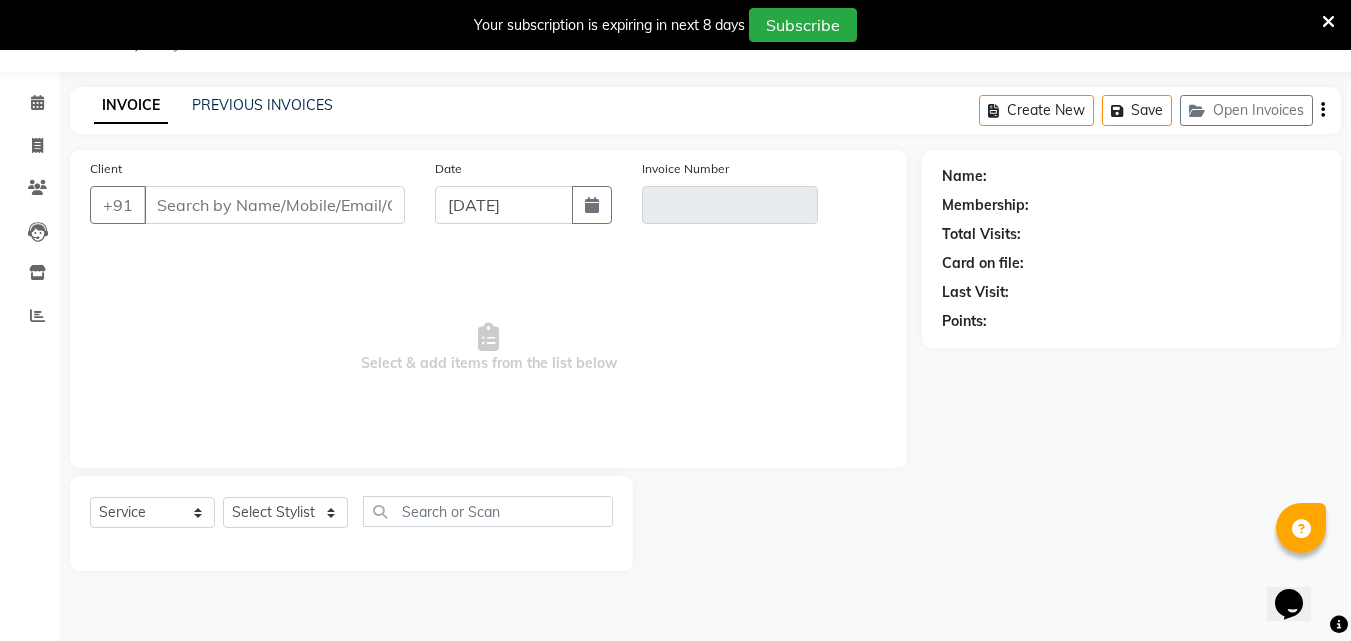 type on "96******20" 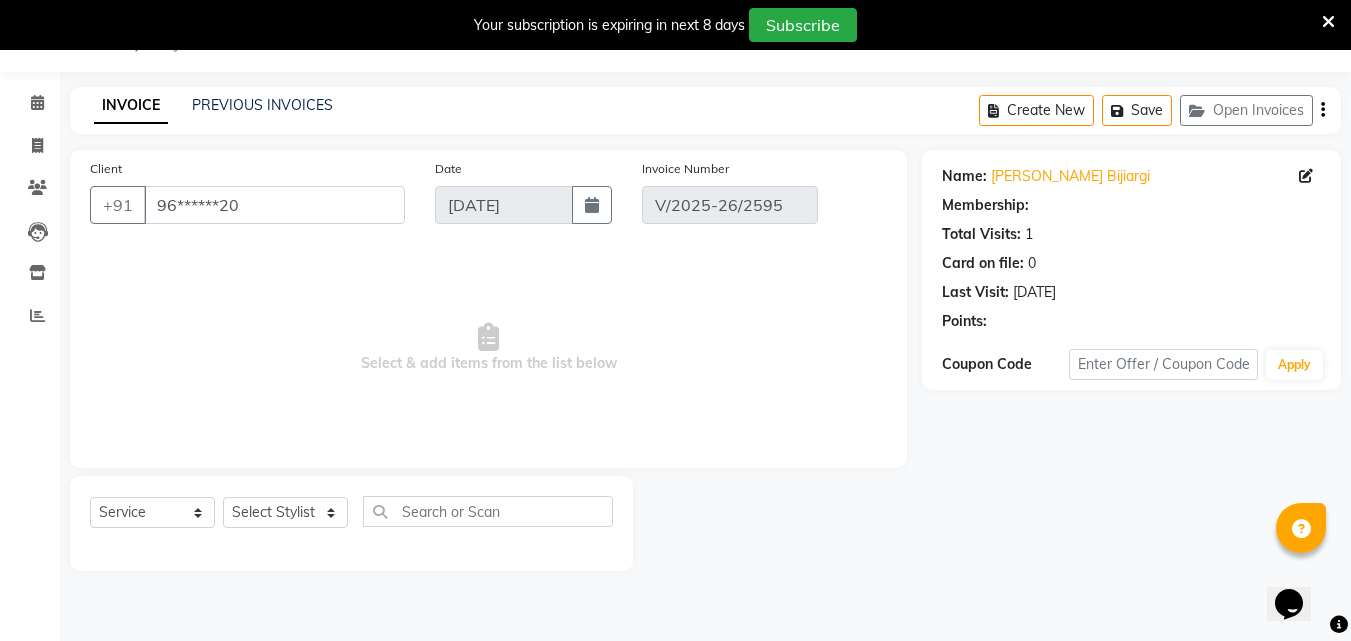 type on "[DATE]" 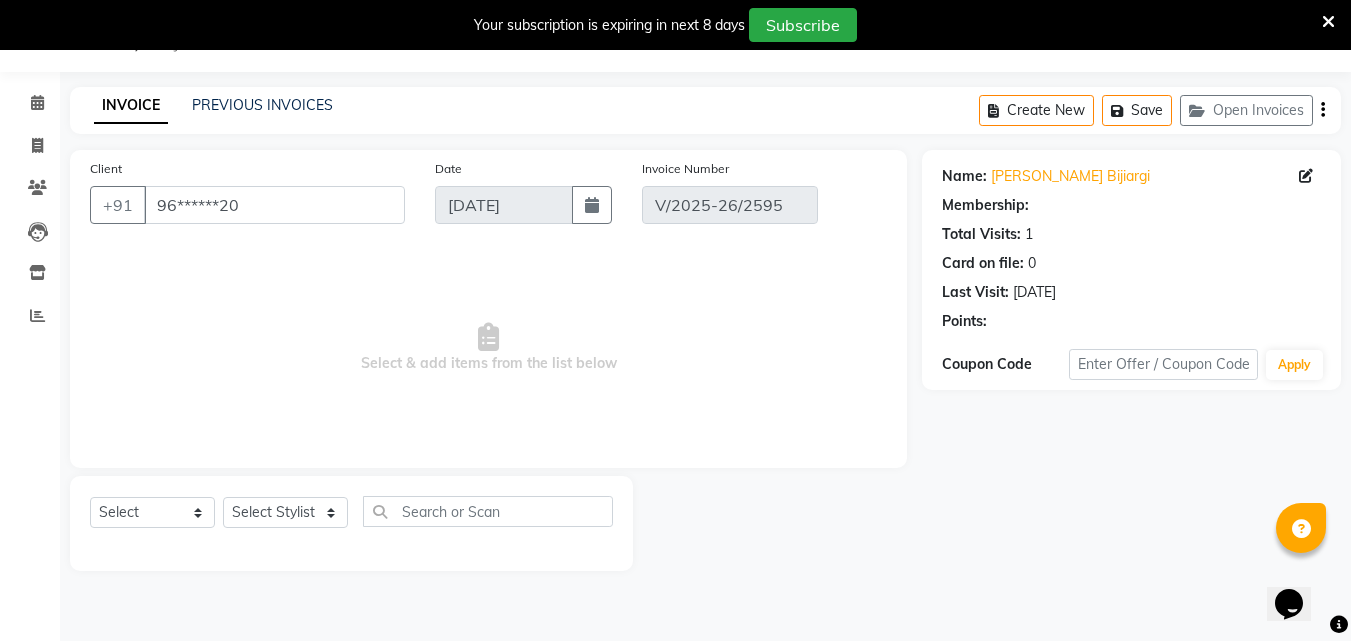 select on "1: Object" 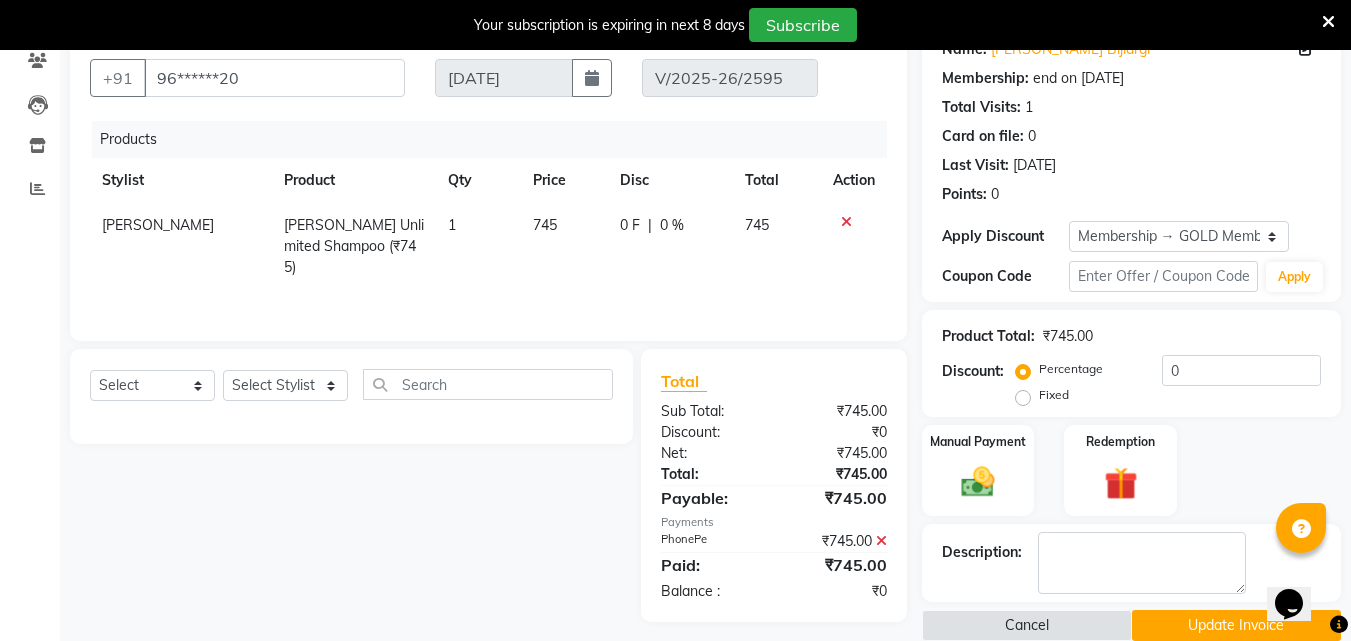 scroll, scrollTop: 207, scrollLeft: 0, axis: vertical 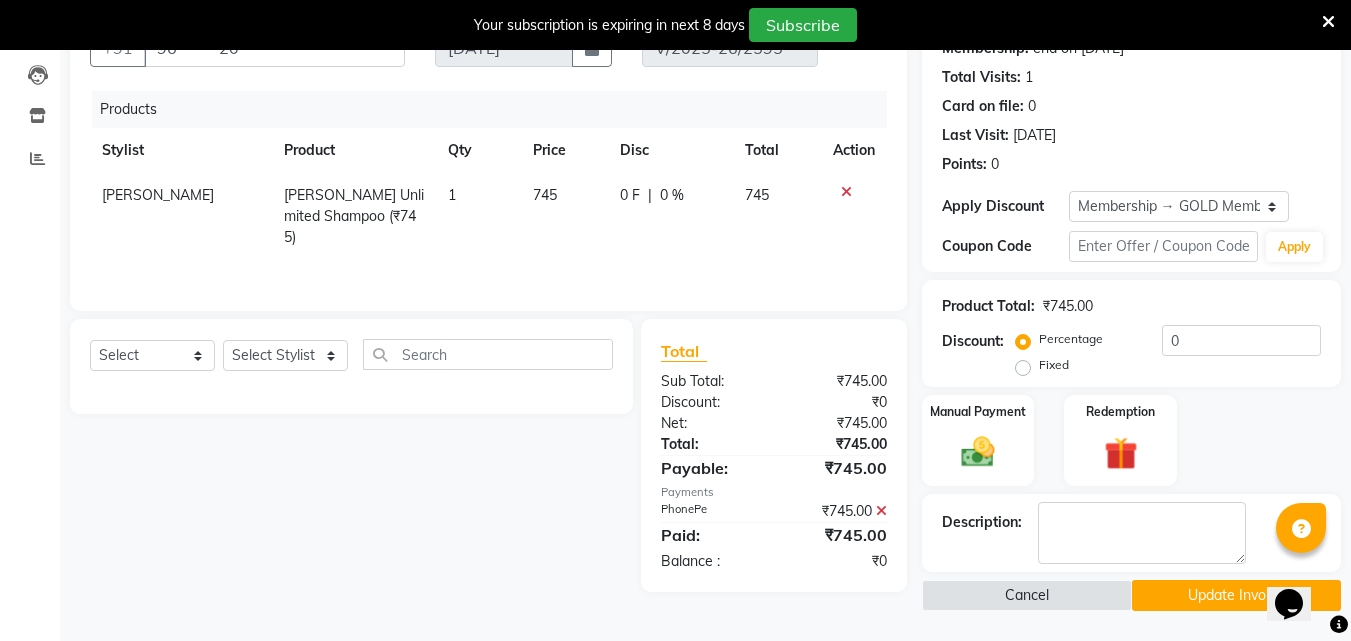 click on "Update Invoice" 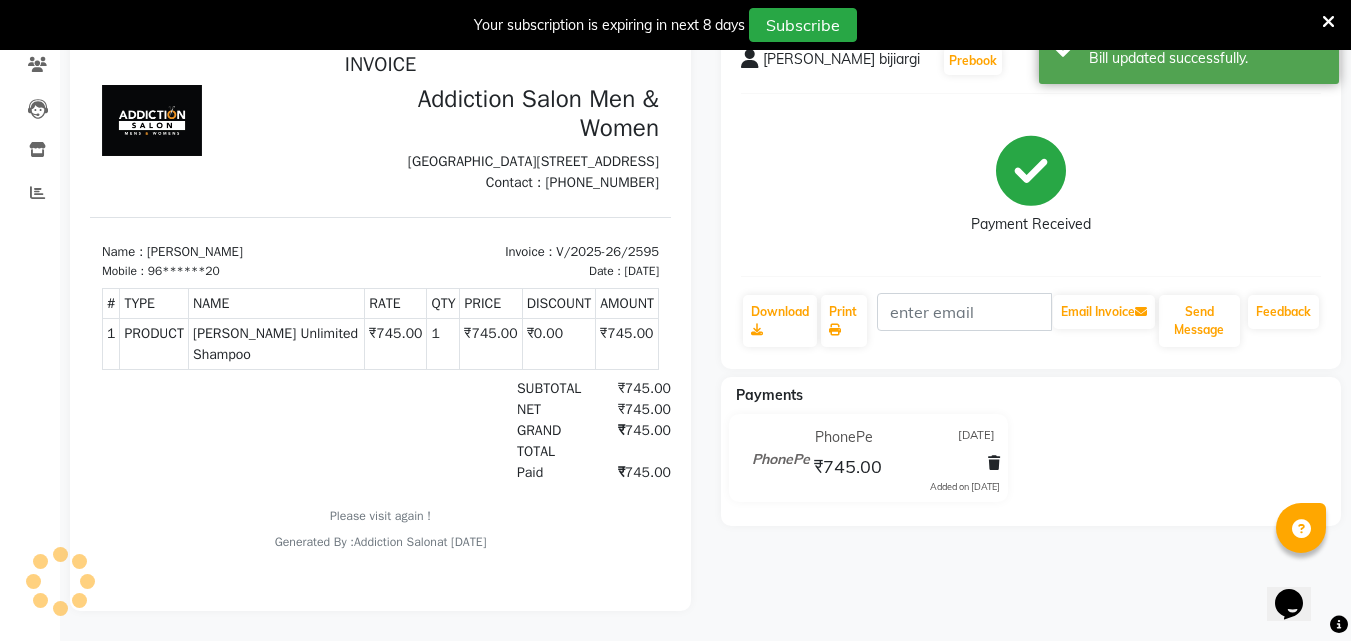 scroll, scrollTop: 0, scrollLeft: 0, axis: both 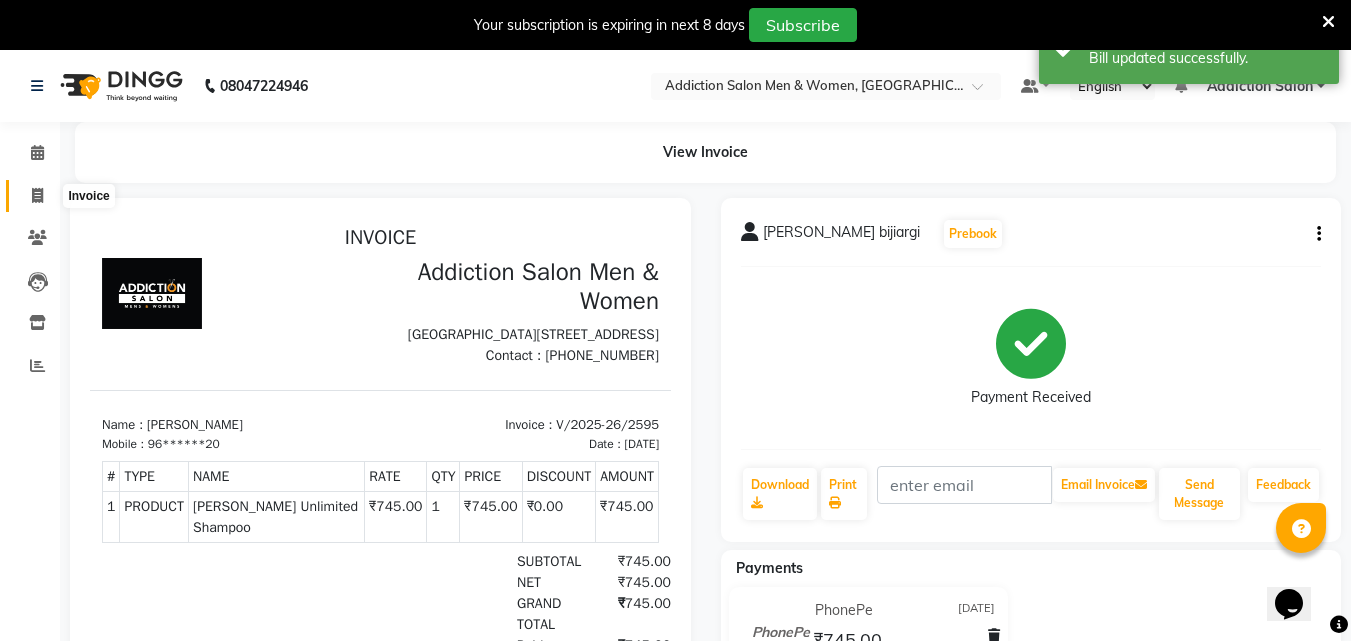click 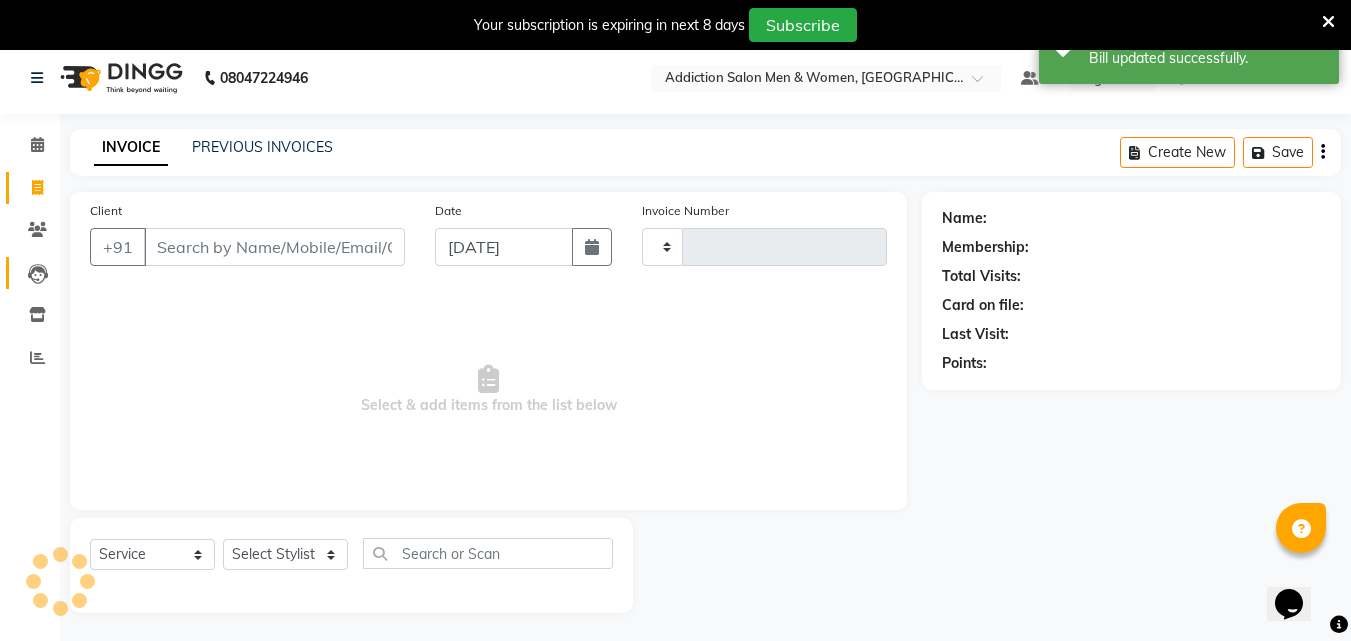 type on "2612" 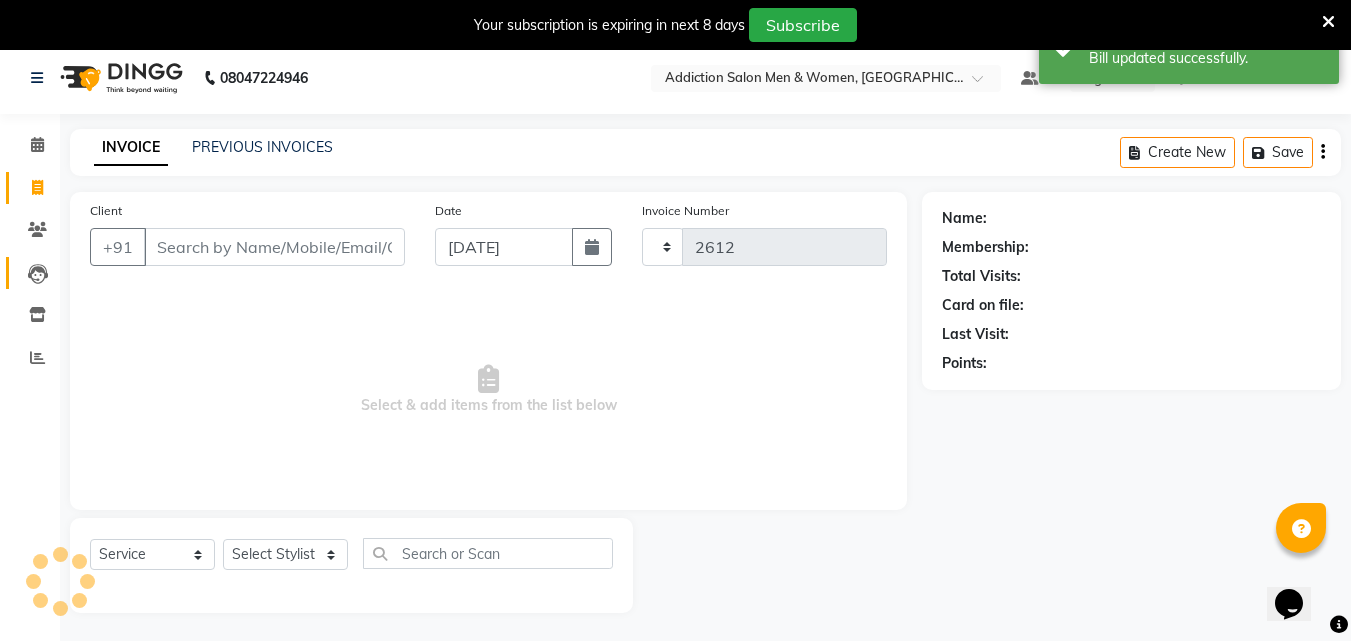 select on "6595" 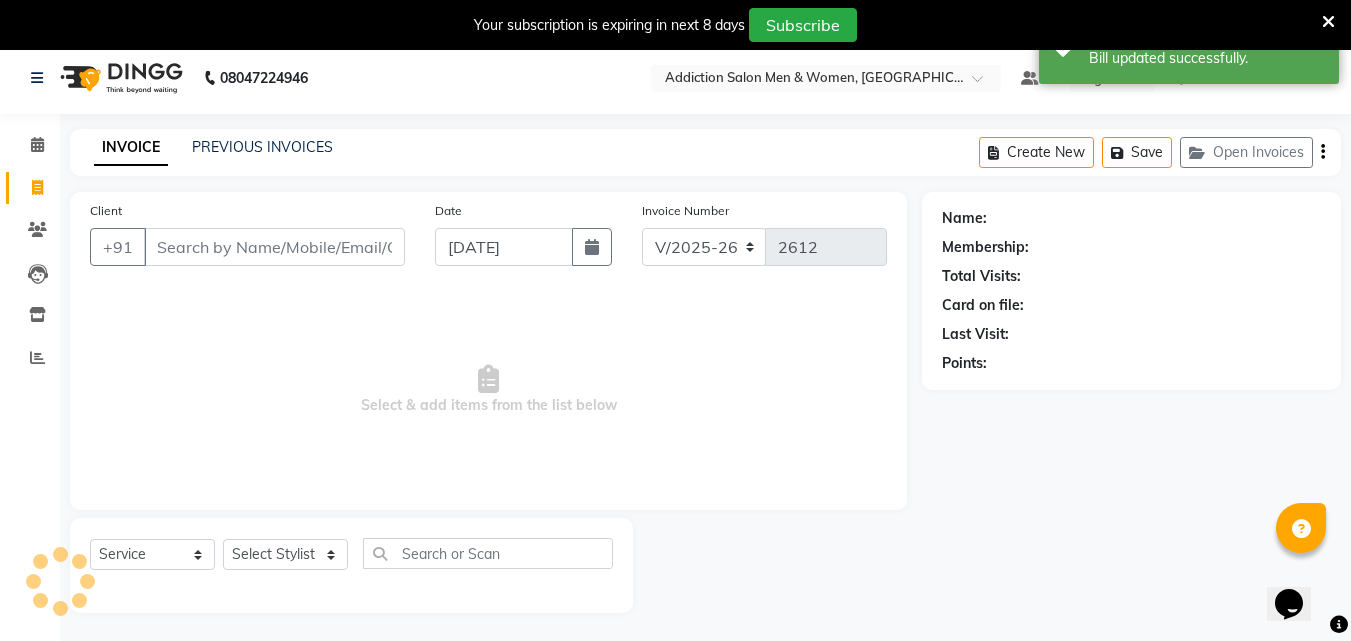 scroll, scrollTop: 50, scrollLeft: 0, axis: vertical 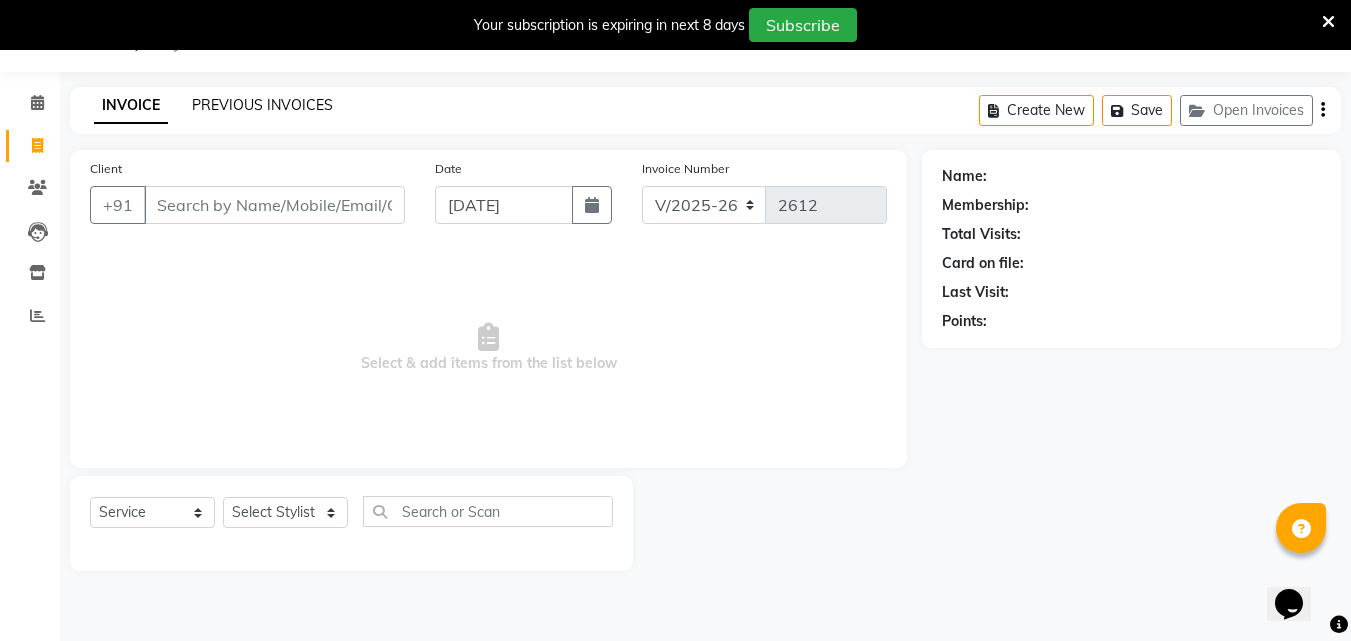 click on "PREVIOUS INVOICES" 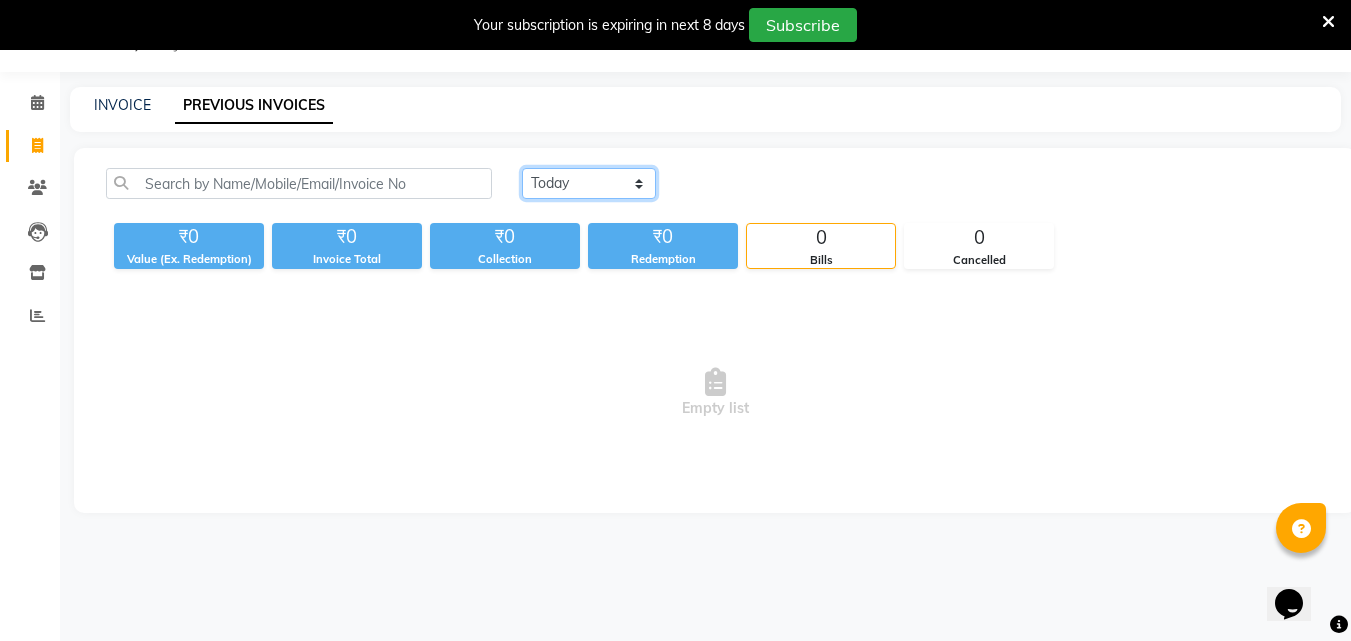 click on "[DATE] [DATE] Custom Range" 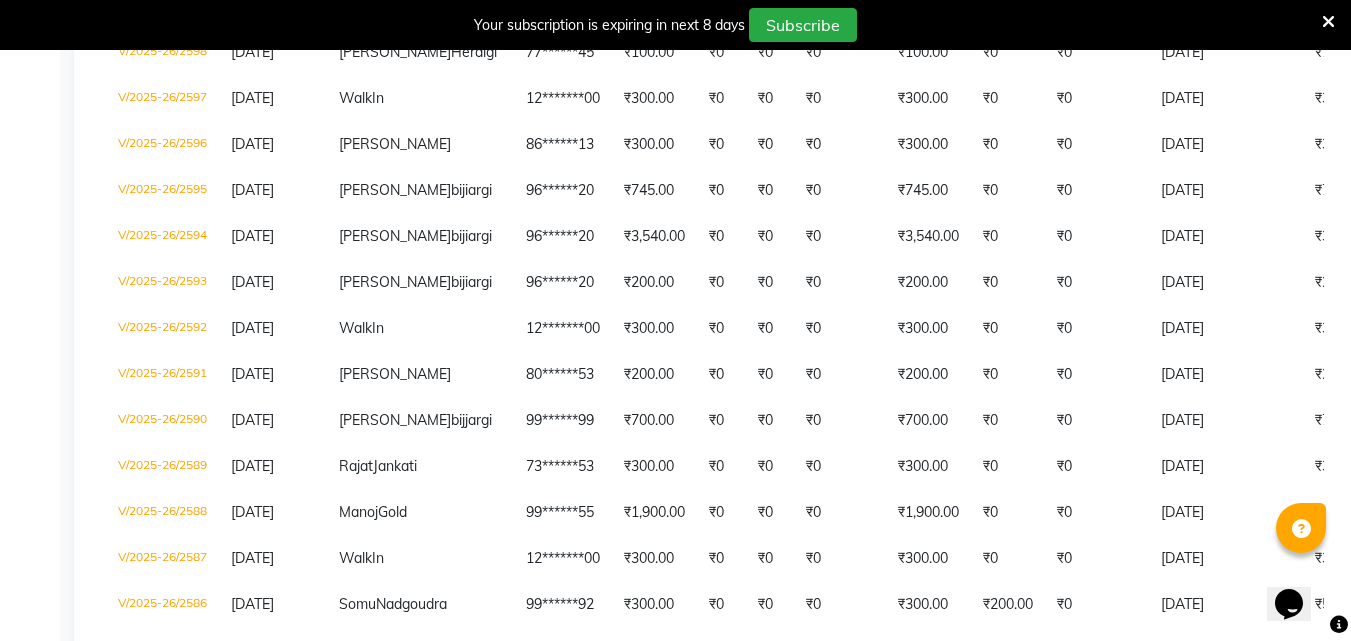 scroll, scrollTop: 1061, scrollLeft: 0, axis: vertical 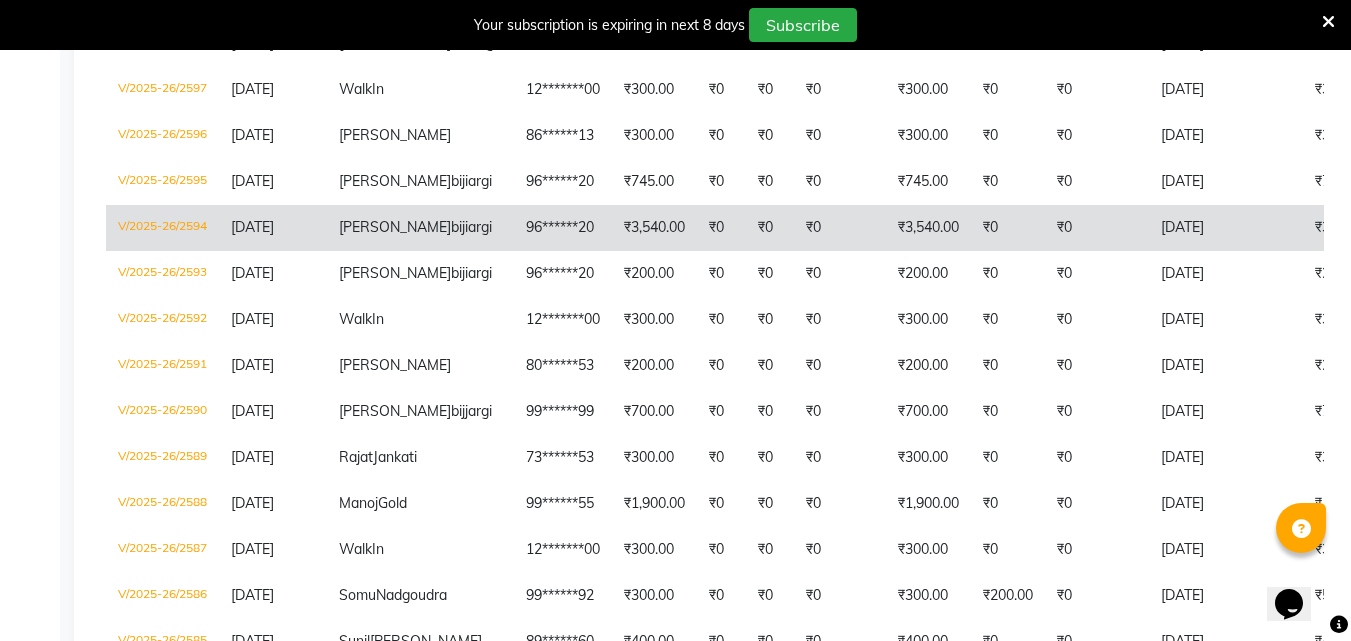 click on "[PERSON_NAME]  bijiargi" 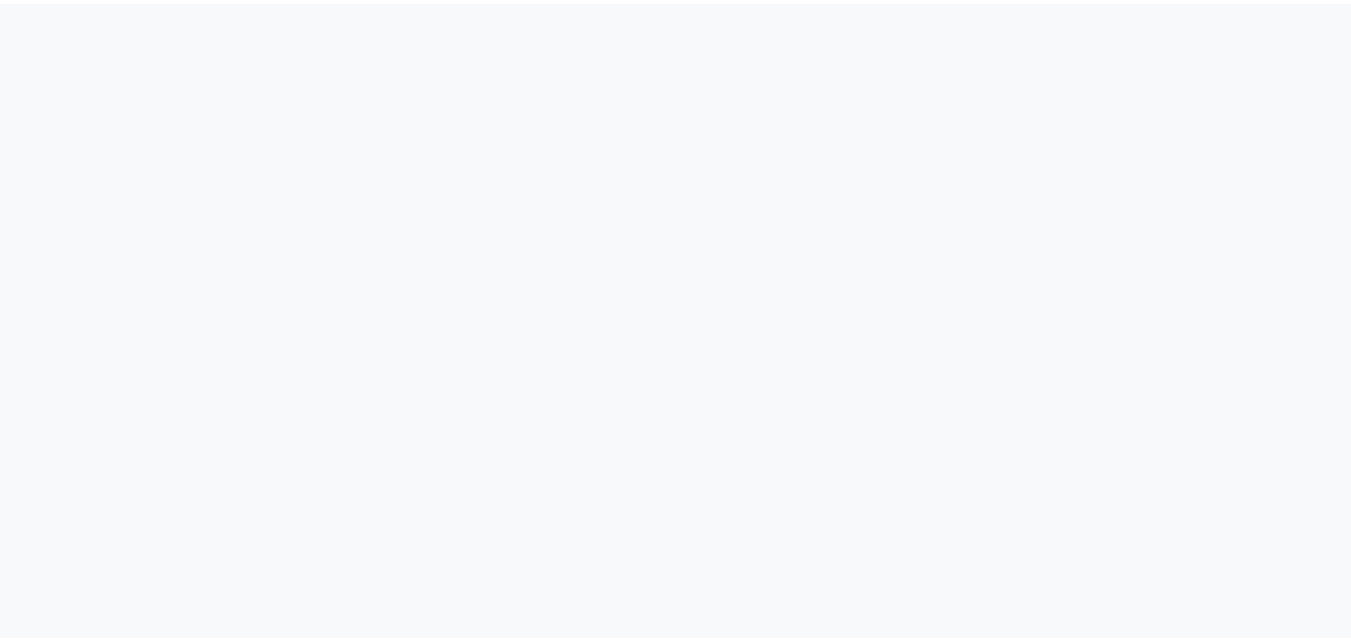 scroll, scrollTop: 0, scrollLeft: 0, axis: both 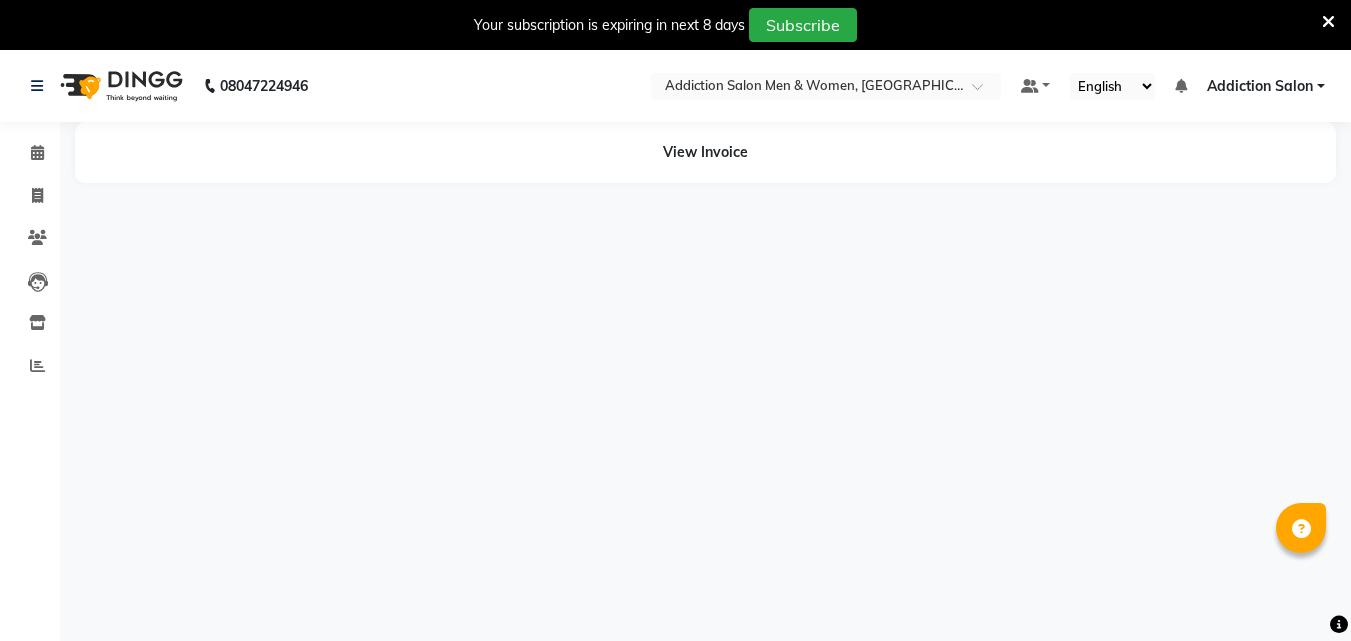 select on "en" 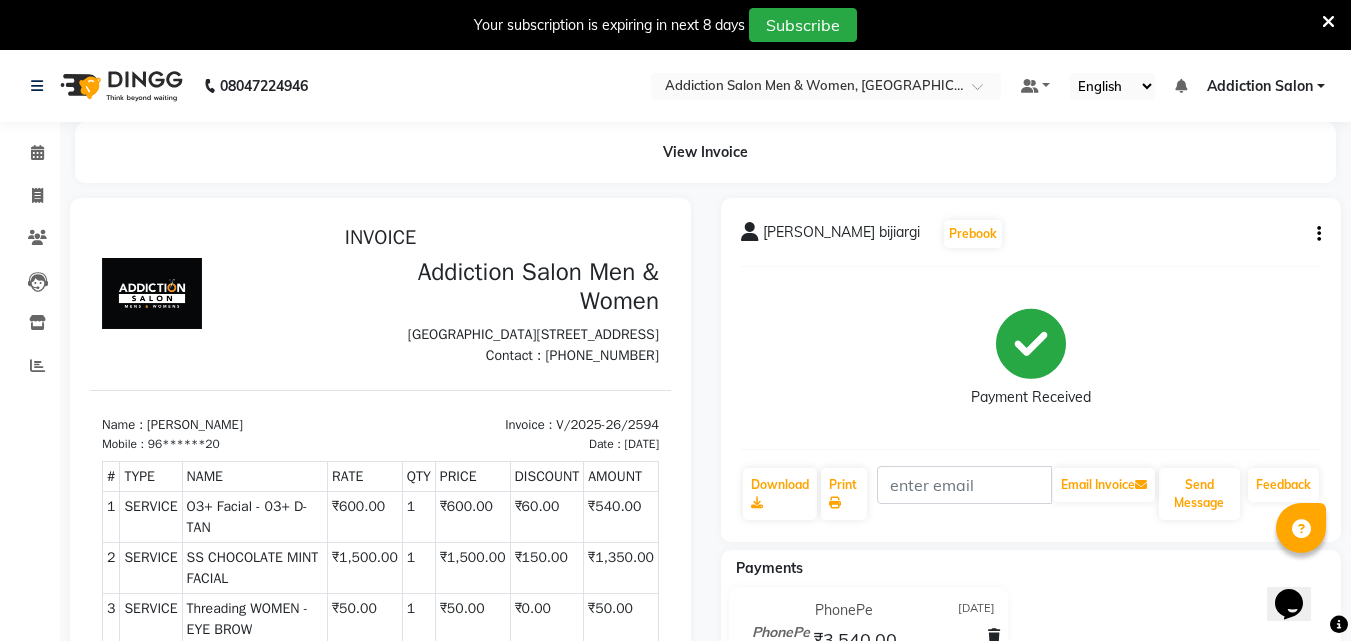 scroll, scrollTop: 0, scrollLeft: 0, axis: both 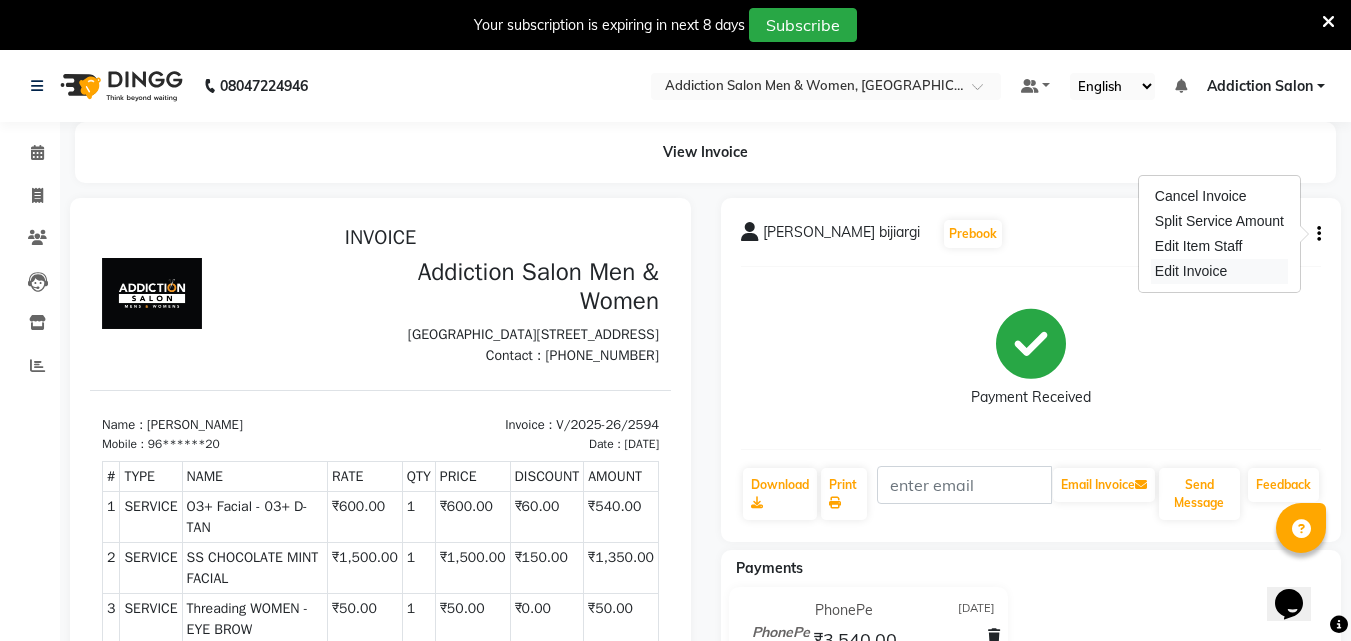 click on "Edit Invoice" at bounding box center (1219, 271) 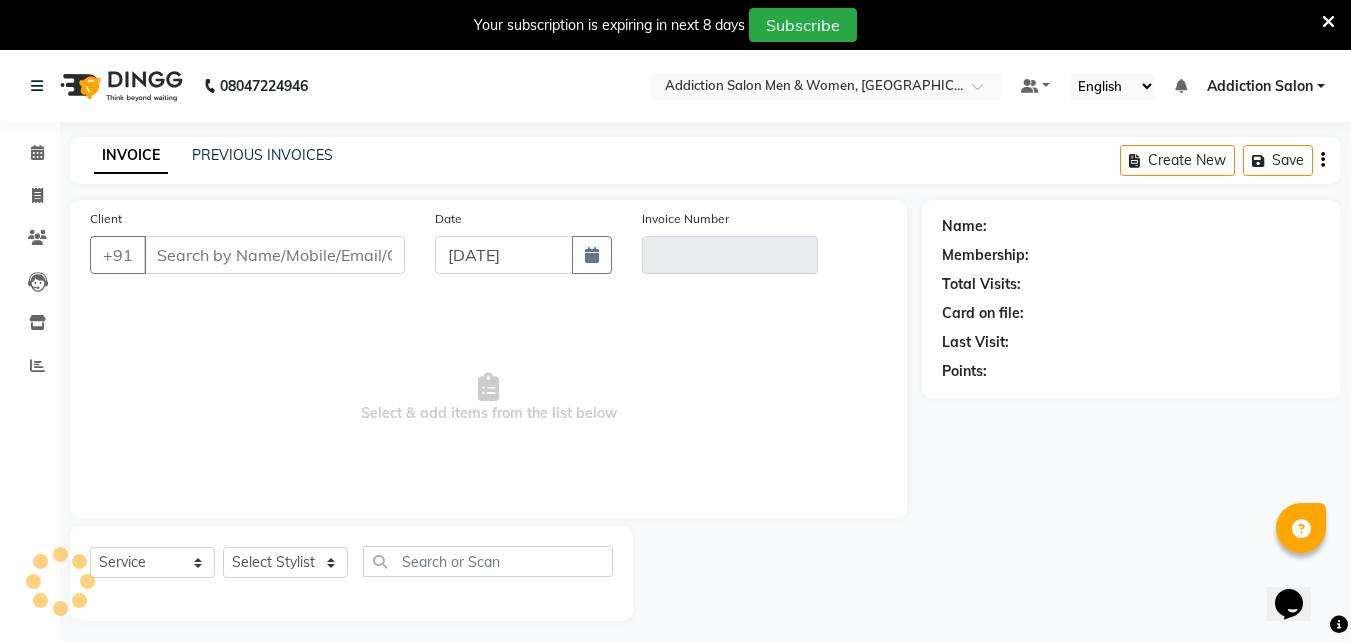 scroll, scrollTop: 50, scrollLeft: 0, axis: vertical 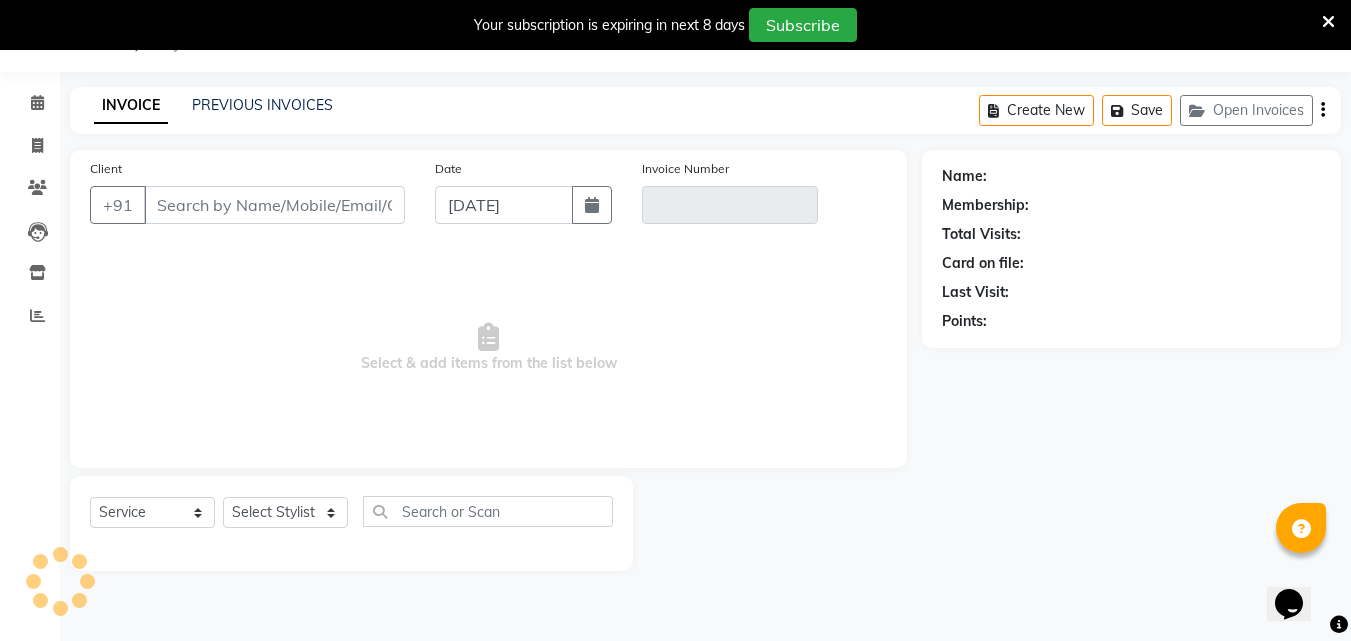 type on "96******20" 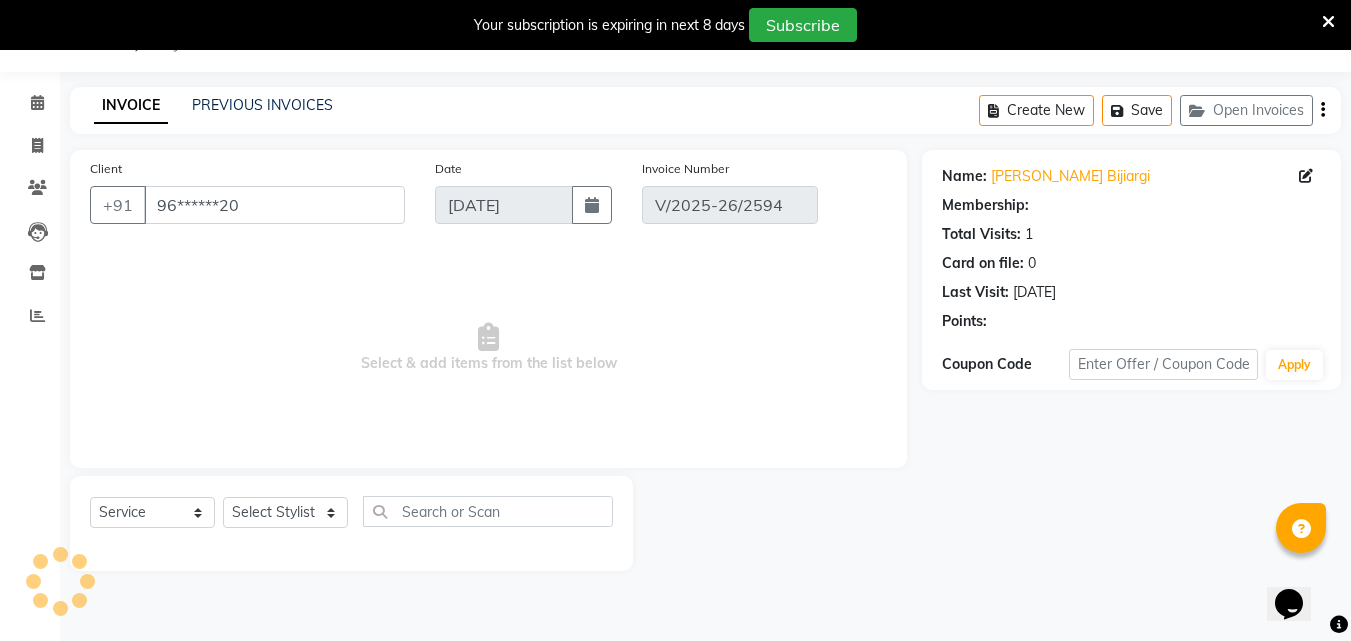 type on "[DATE]" 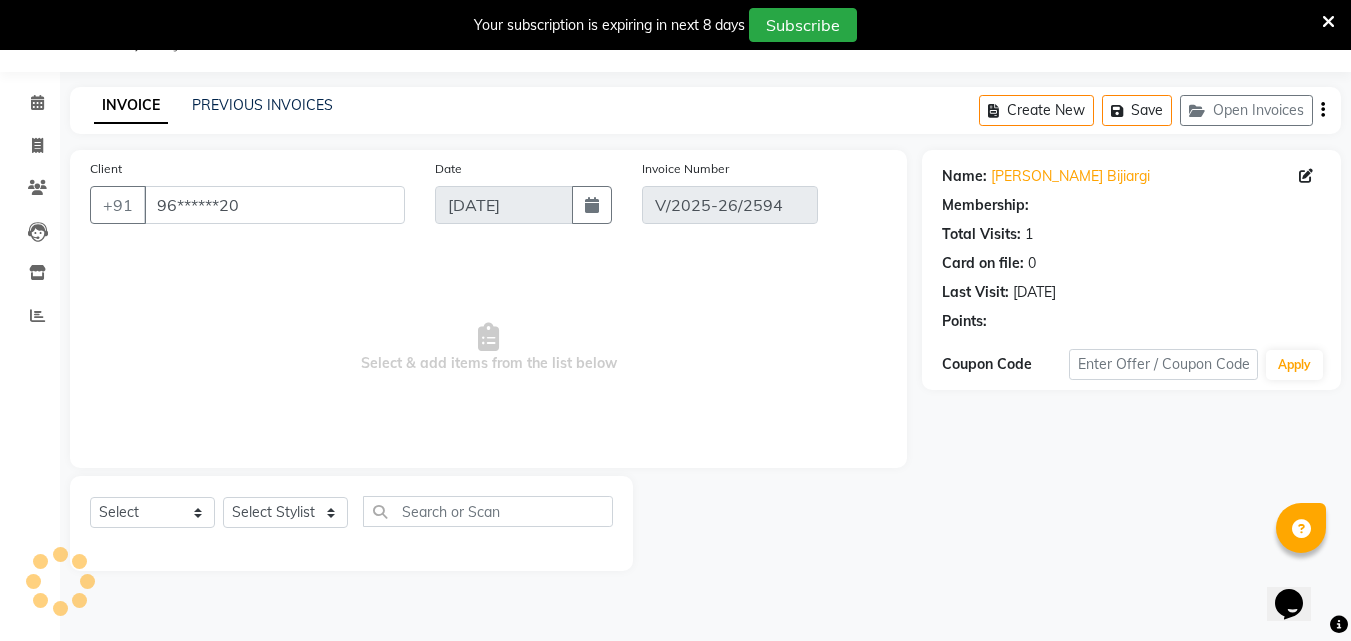 select on "1: Object" 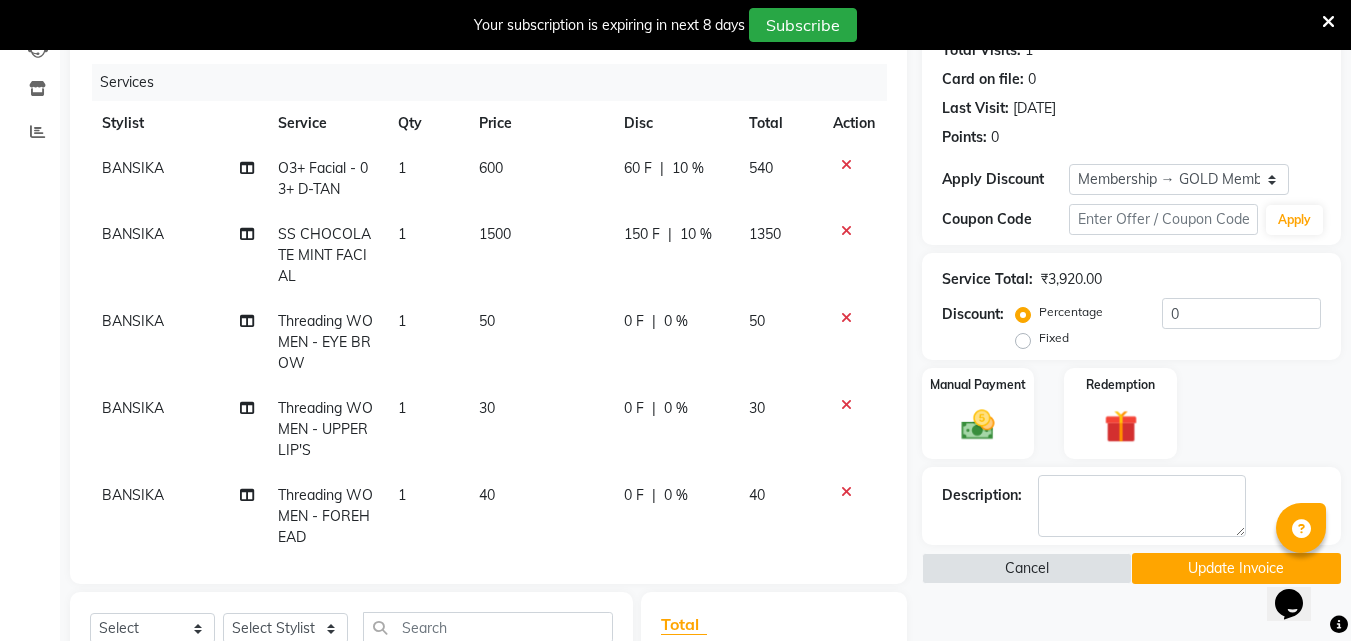 scroll, scrollTop: 192, scrollLeft: 0, axis: vertical 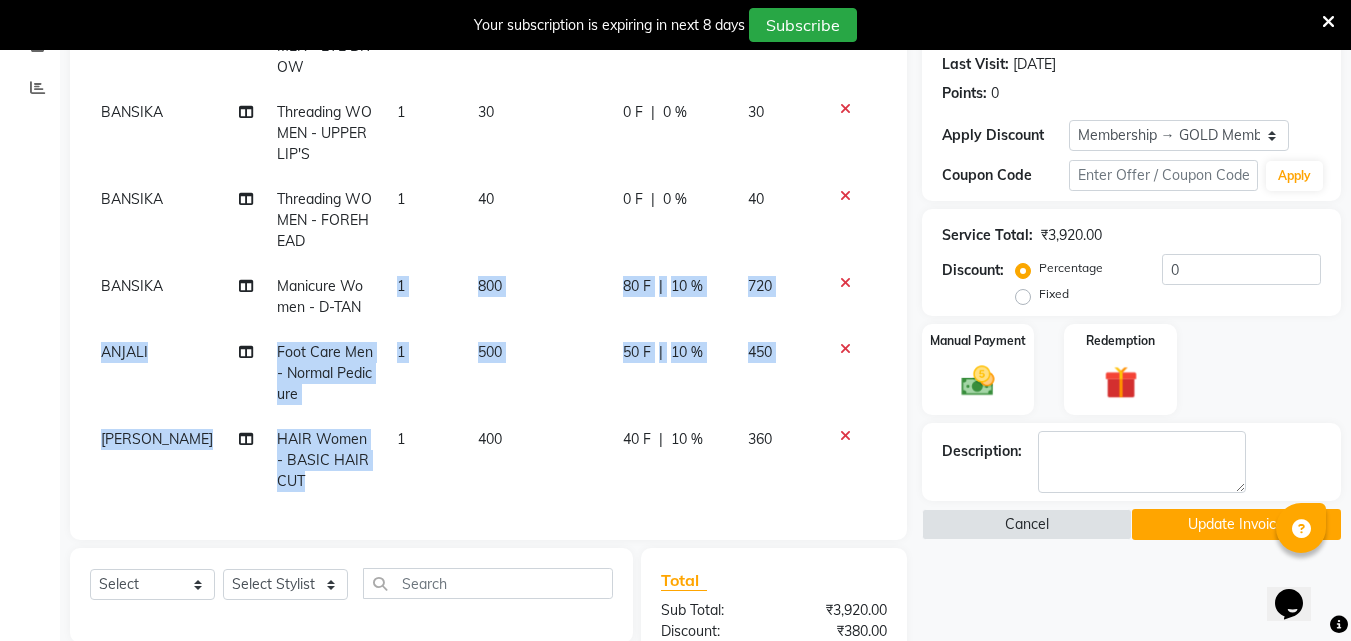 drag, startPoint x: 378, startPoint y: 521, endPoint x: 290, endPoint y: 513, distance: 88.362885 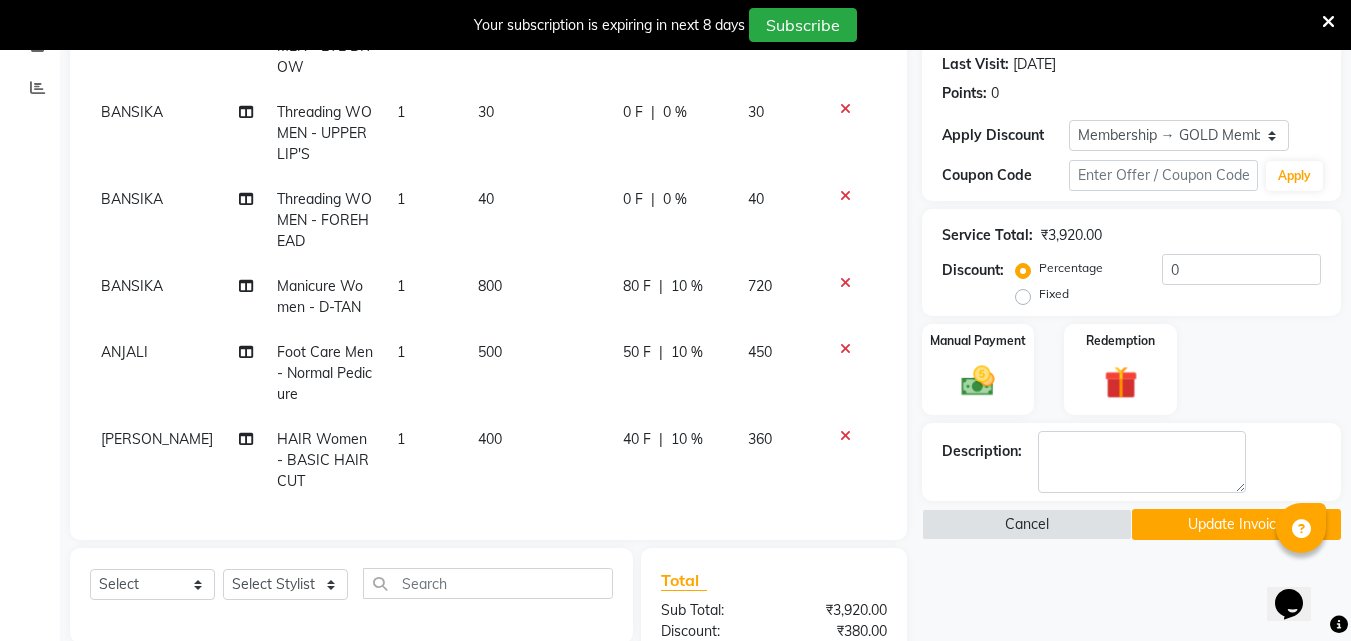 click on "40 F | 10 %" 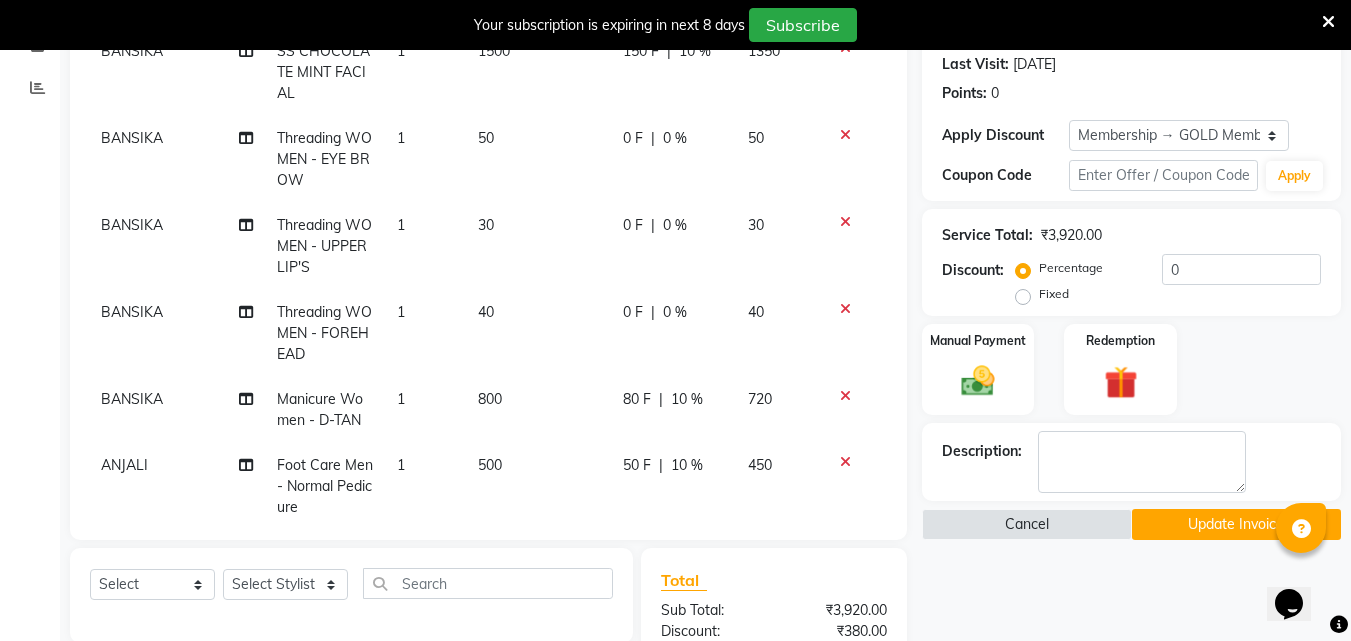 select on "85151" 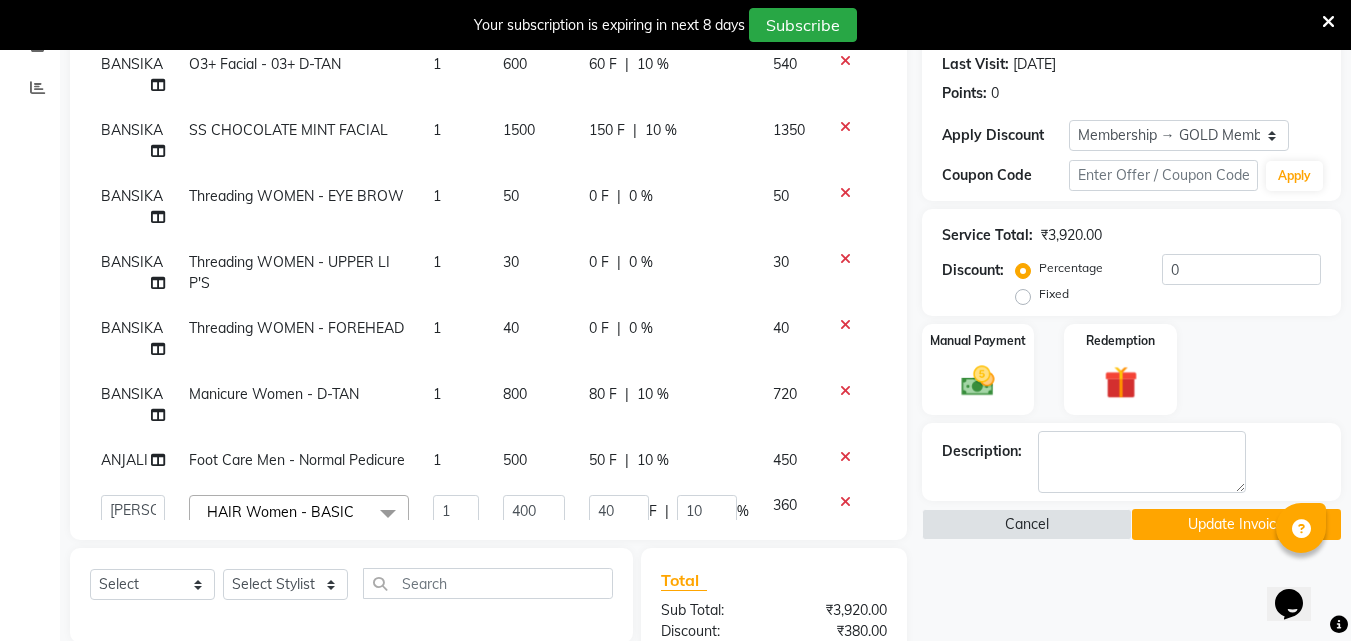 scroll, scrollTop: 0, scrollLeft: 1, axis: horizontal 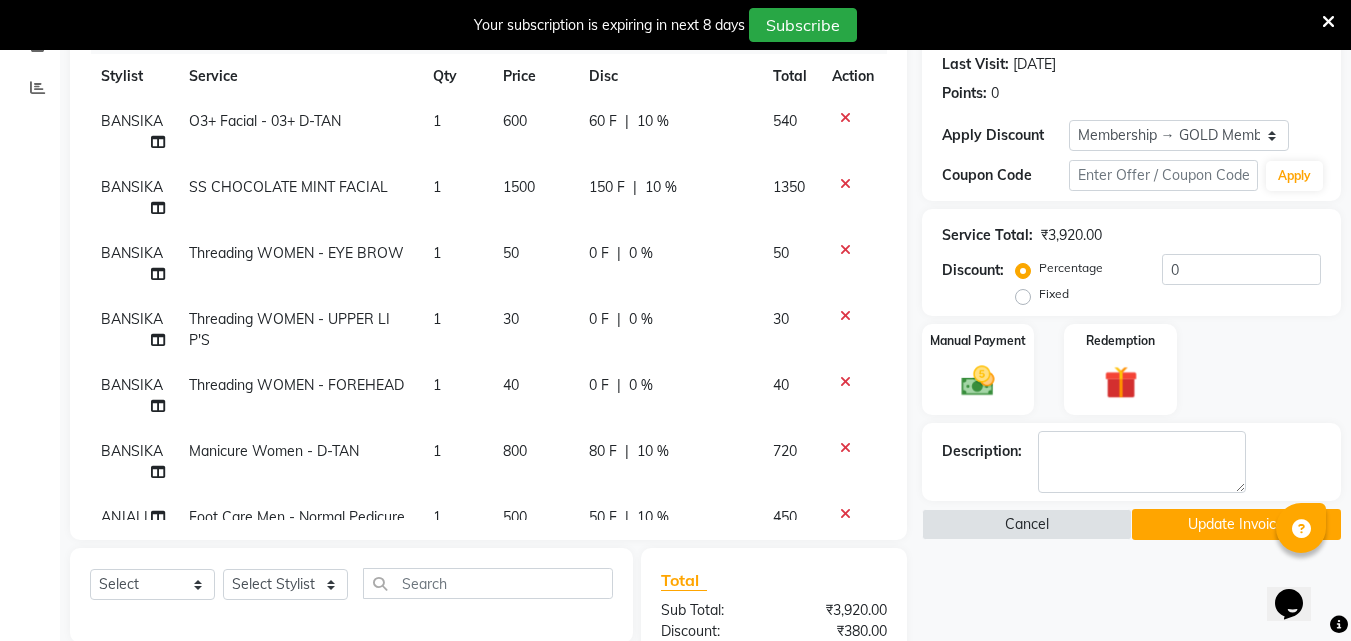 click on "Update Invoice" 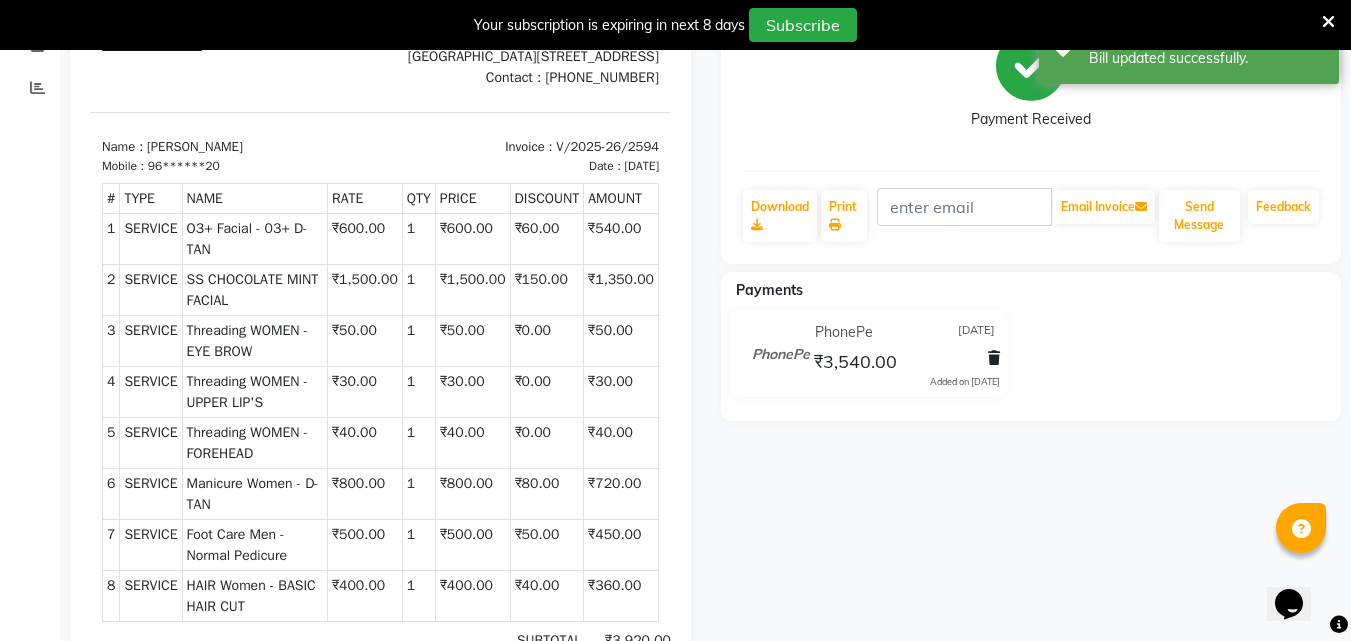 scroll, scrollTop: 0, scrollLeft: 0, axis: both 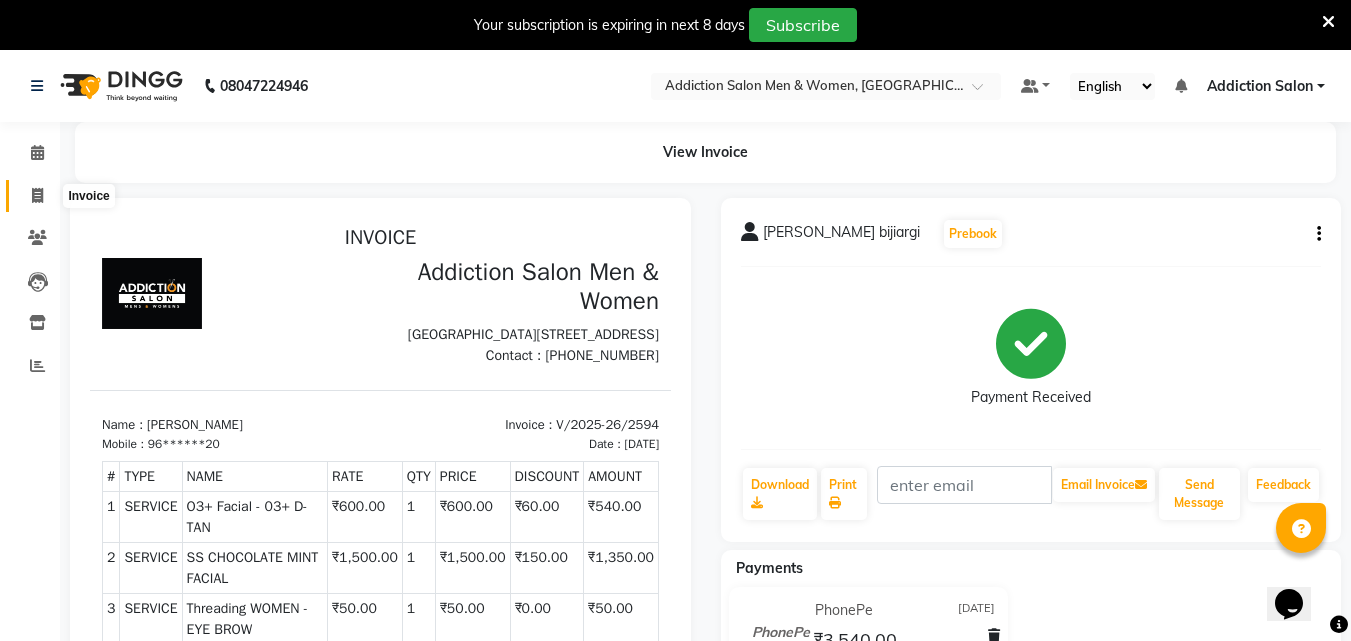 click 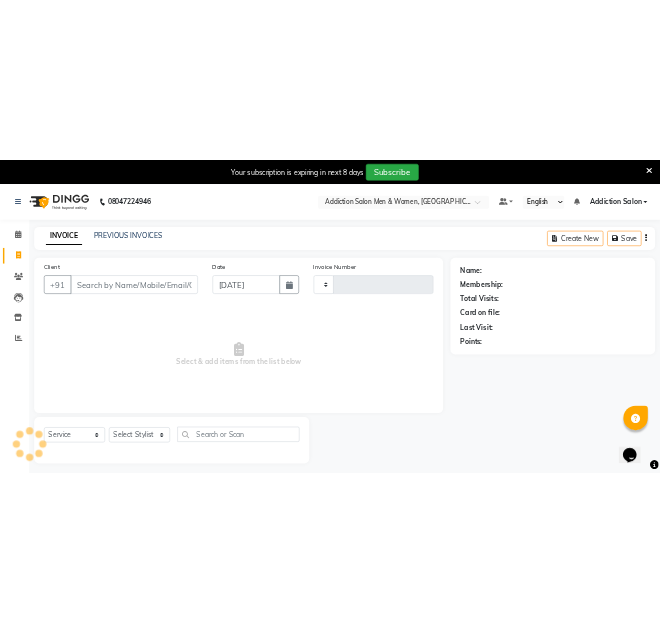 scroll, scrollTop: 50, scrollLeft: 0, axis: vertical 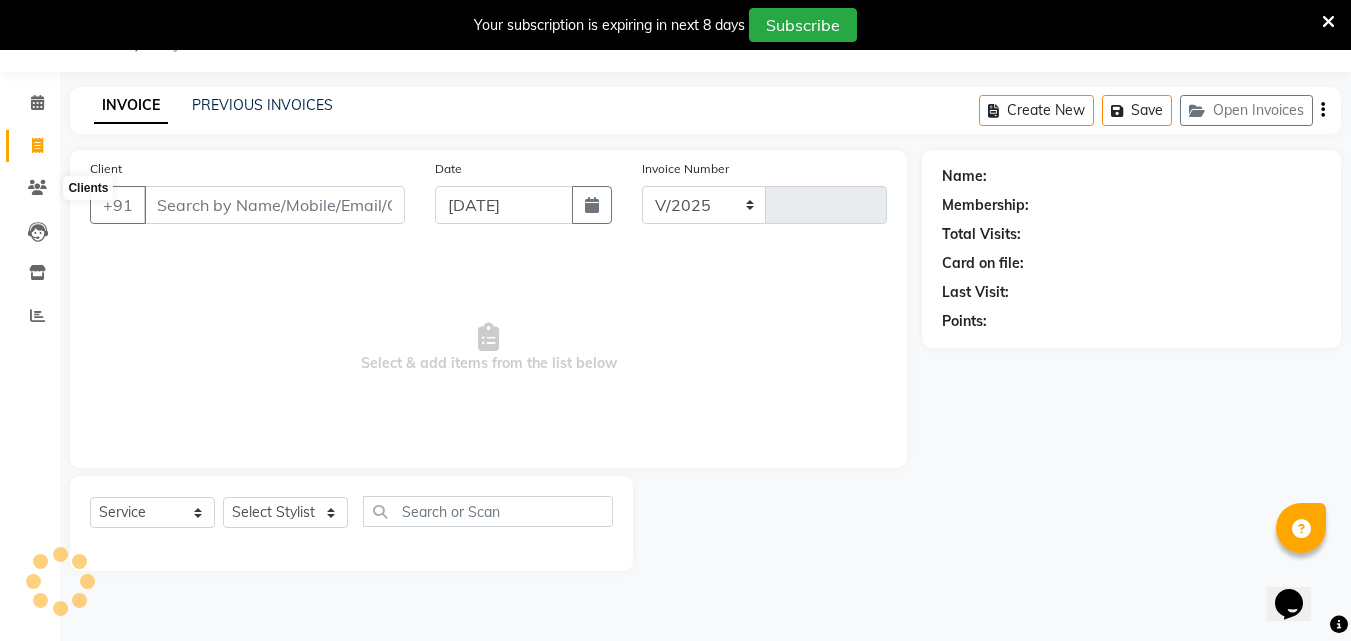 select on "6595" 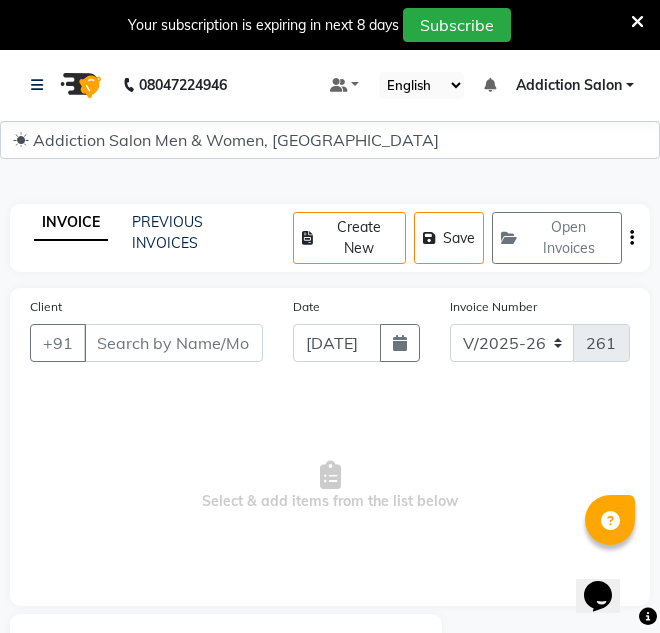 scroll, scrollTop: 0, scrollLeft: 0, axis: both 